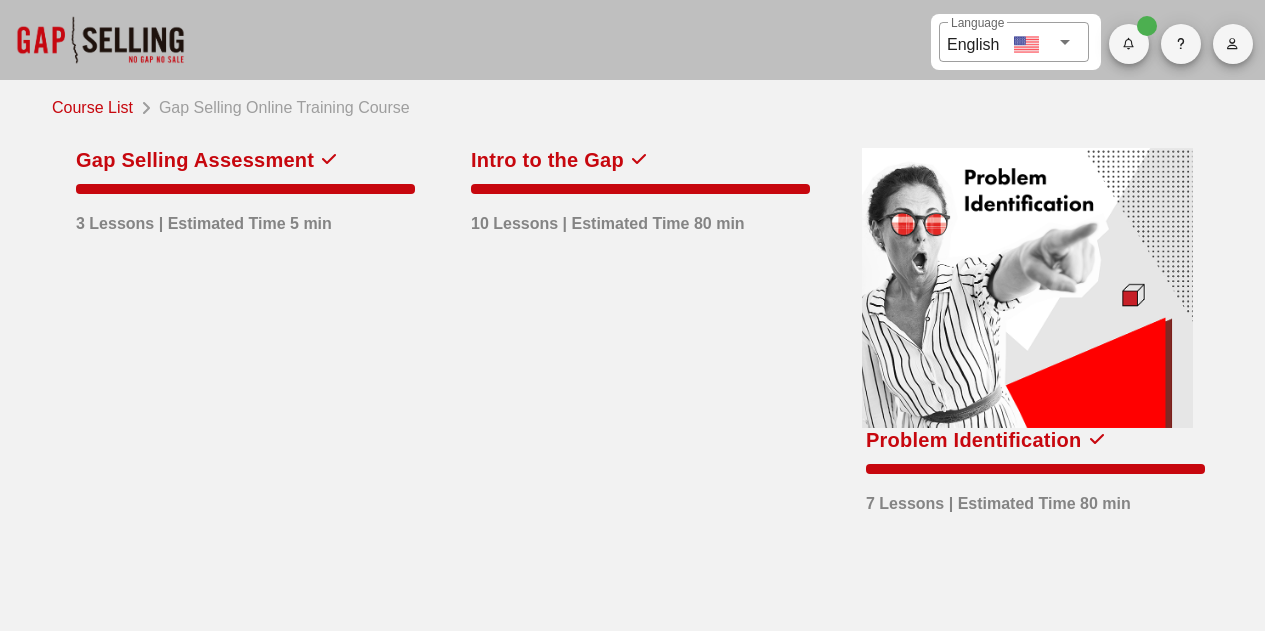 scroll, scrollTop: 0, scrollLeft: 0, axis: both 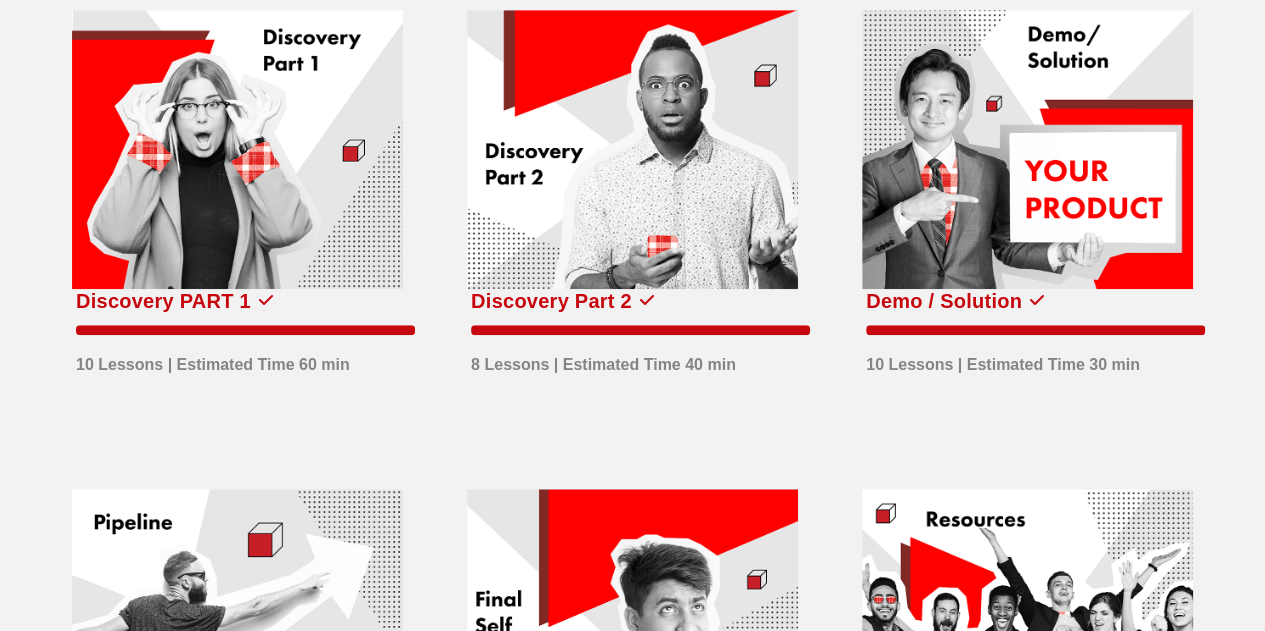 click at bounding box center (632, 150) 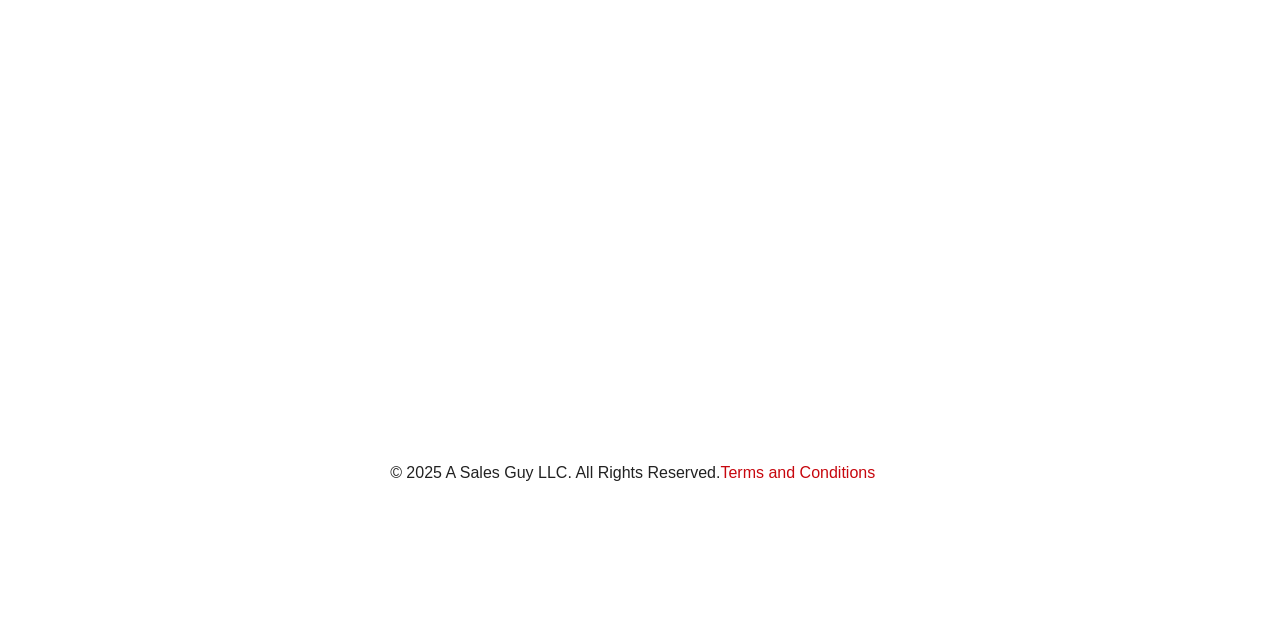 scroll, scrollTop: 0, scrollLeft: 0, axis: both 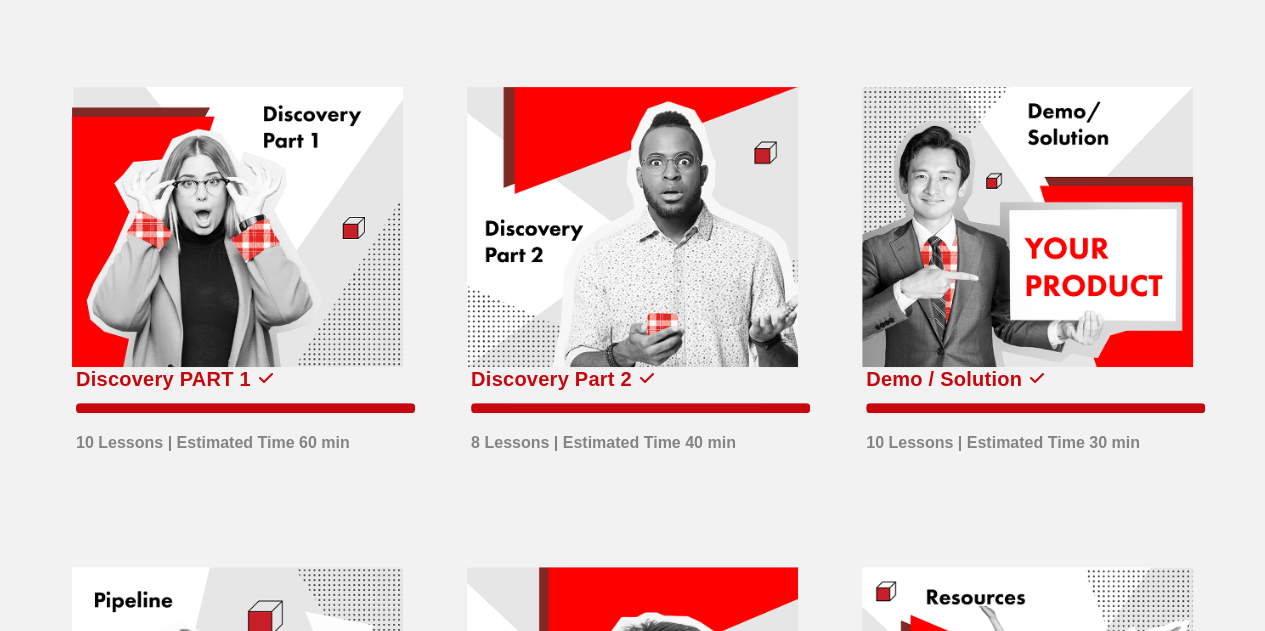 click at bounding box center [237, 227] 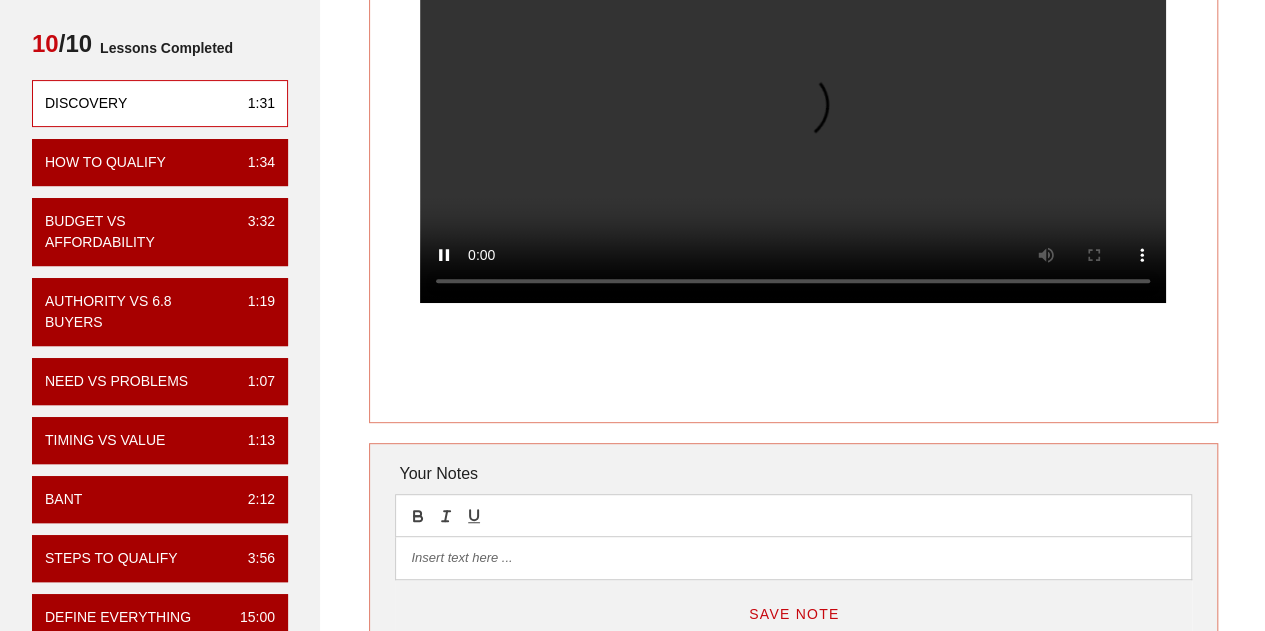 scroll, scrollTop: 359, scrollLeft: 0, axis: vertical 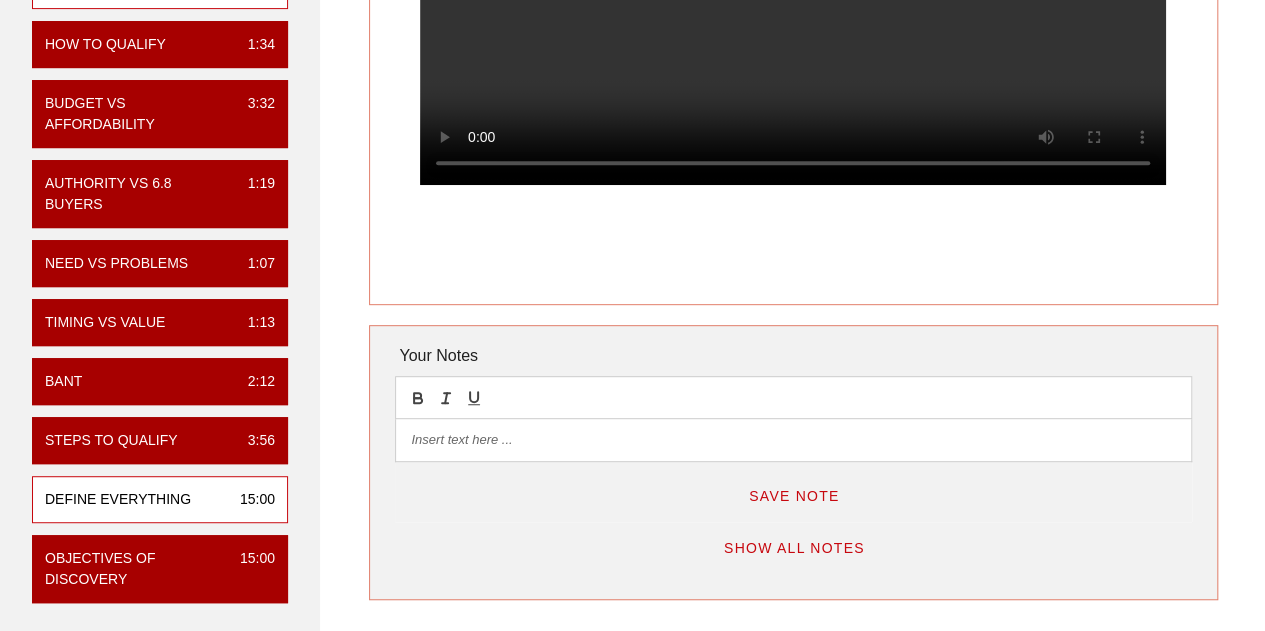 click on "Define Everything" at bounding box center (118, 499) 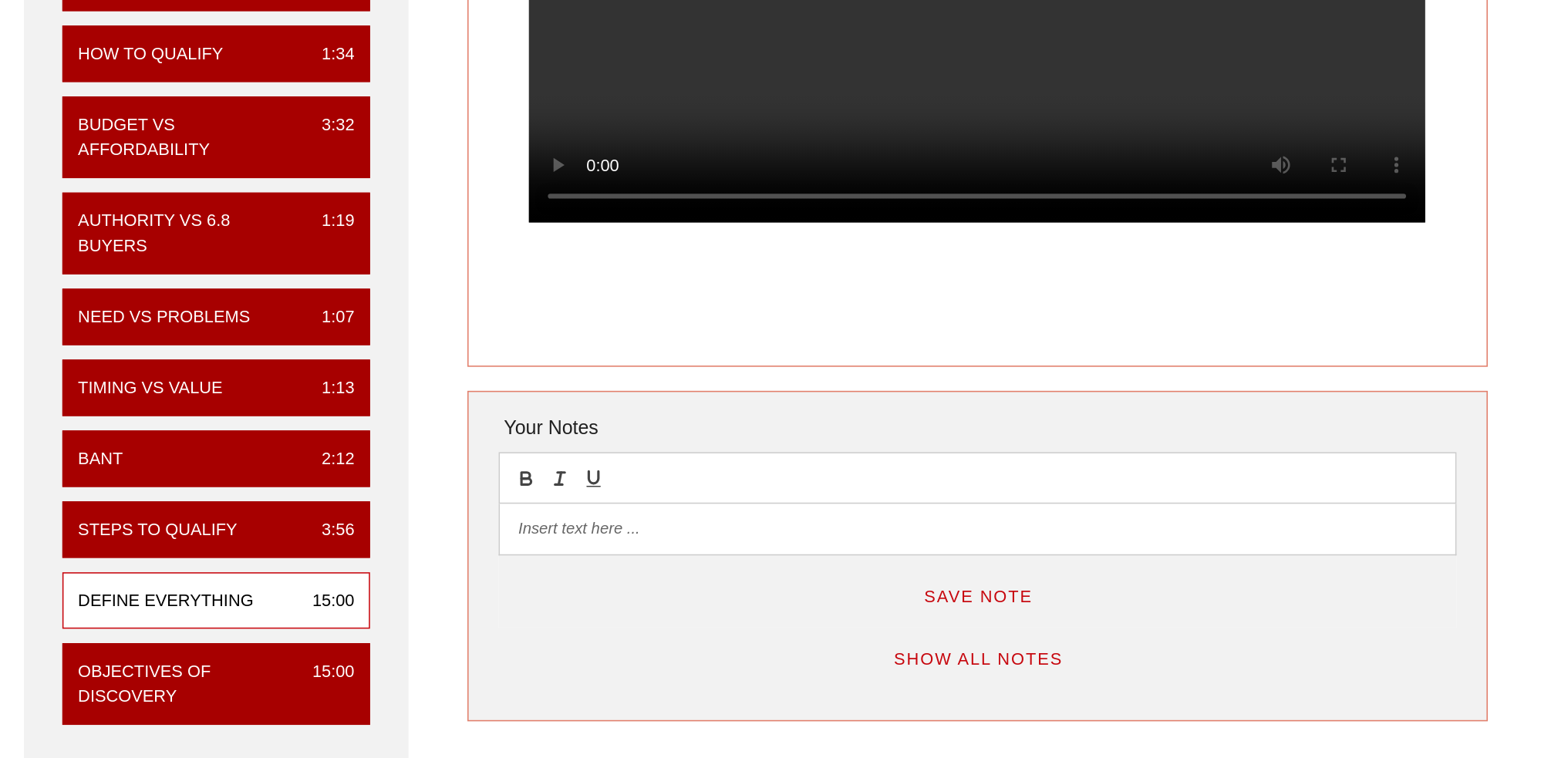 scroll, scrollTop: 0, scrollLeft: 0, axis: both 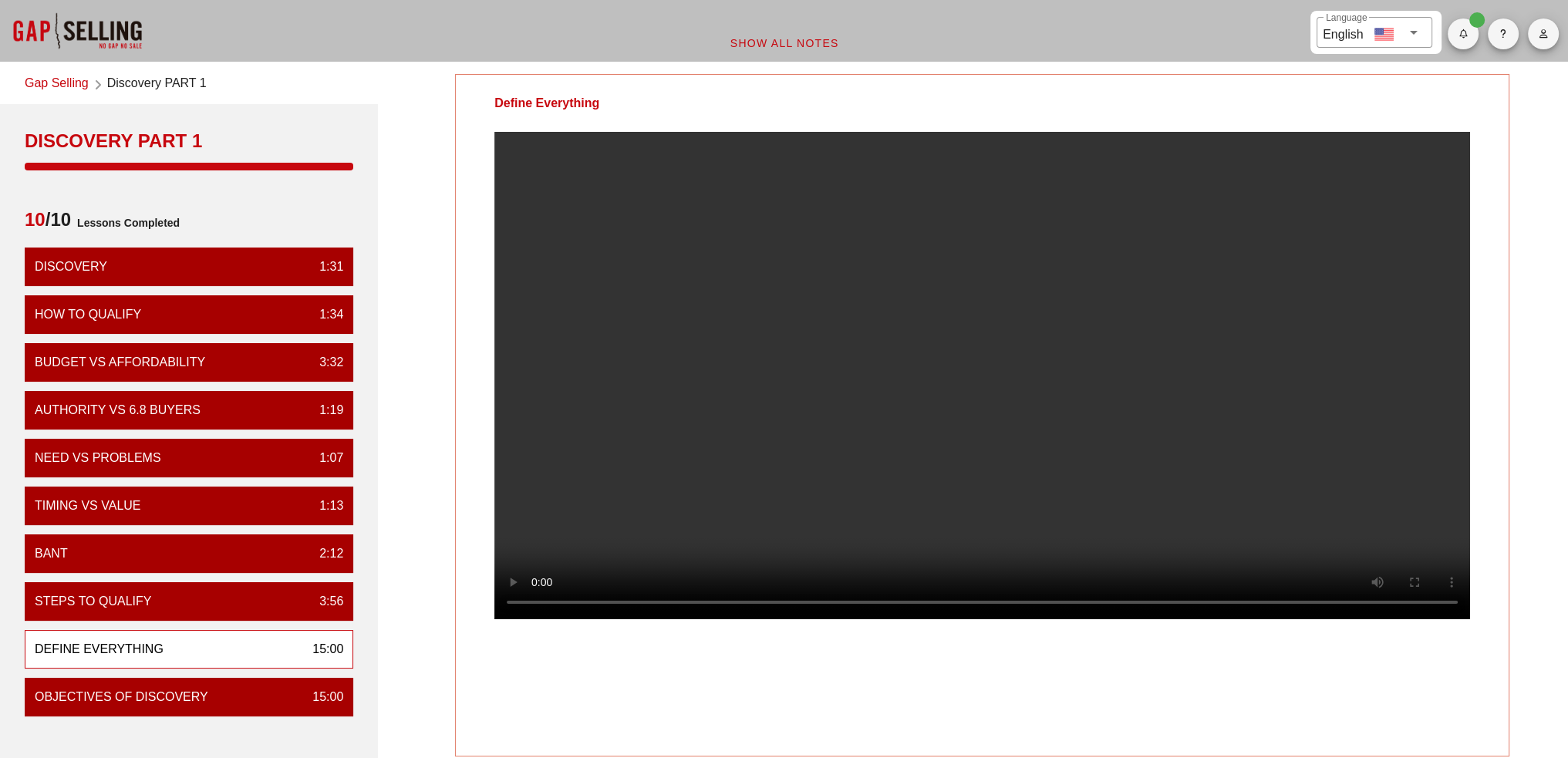 click at bounding box center (982, 376) 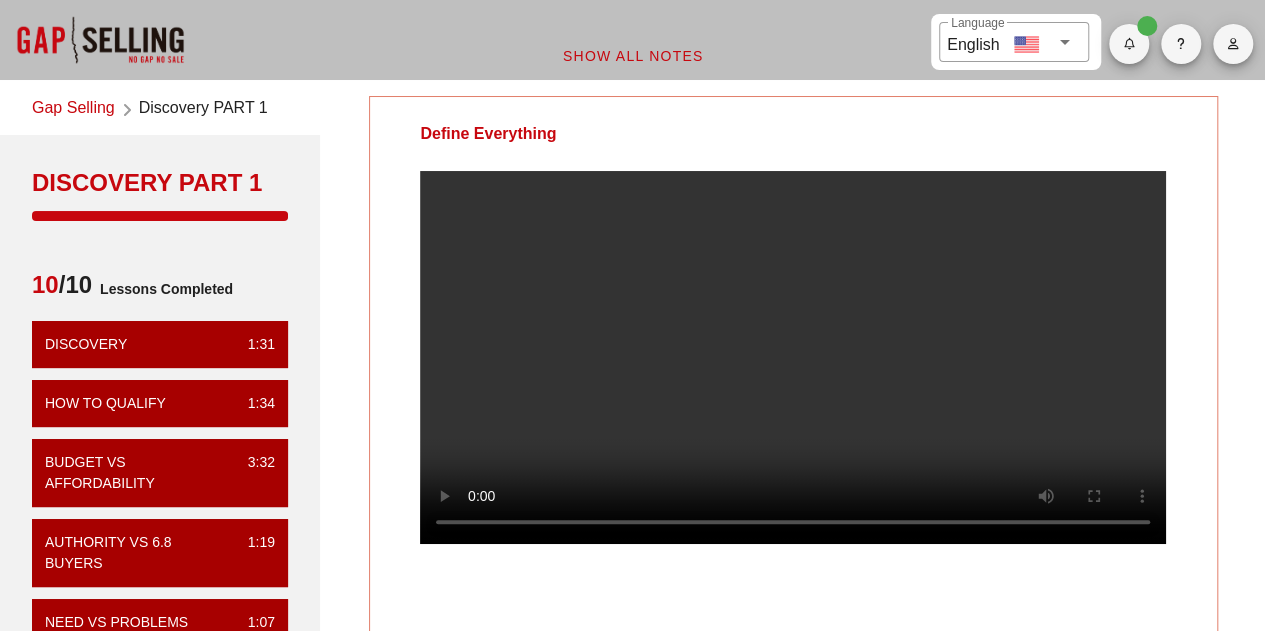 click at bounding box center [793, 357] 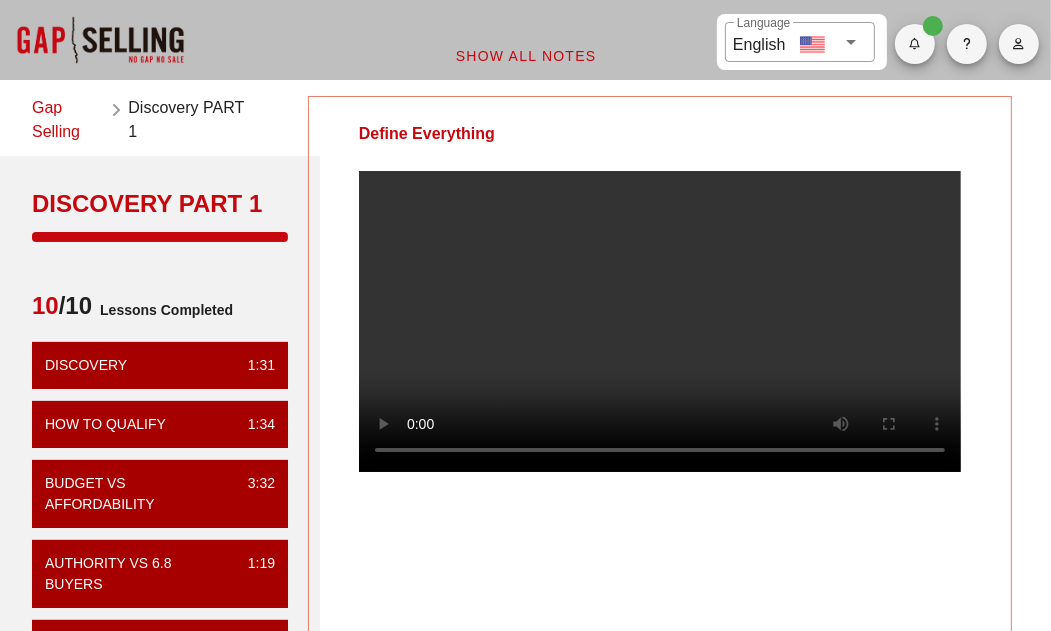 click at bounding box center (660, 321) 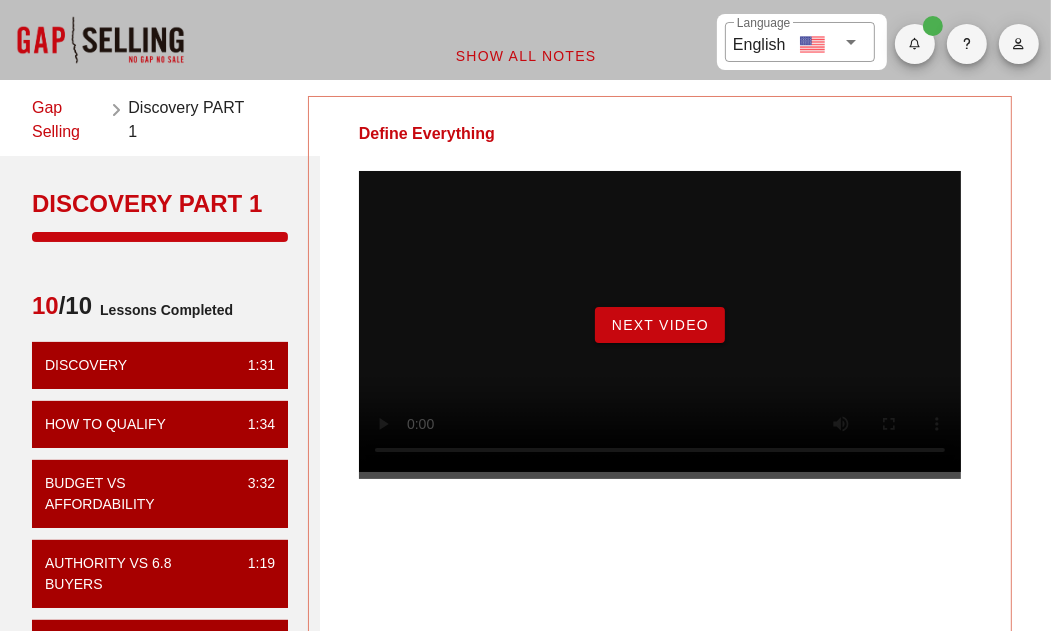 click on "Next Video" at bounding box center [660, 325] 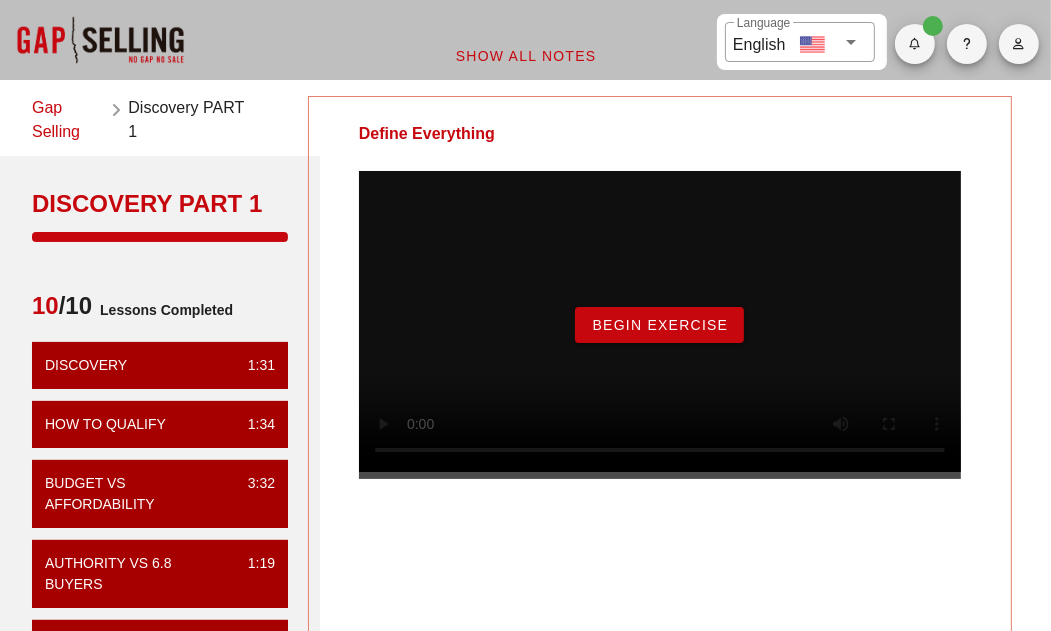 click on "Begin Exercise" at bounding box center (659, 325) 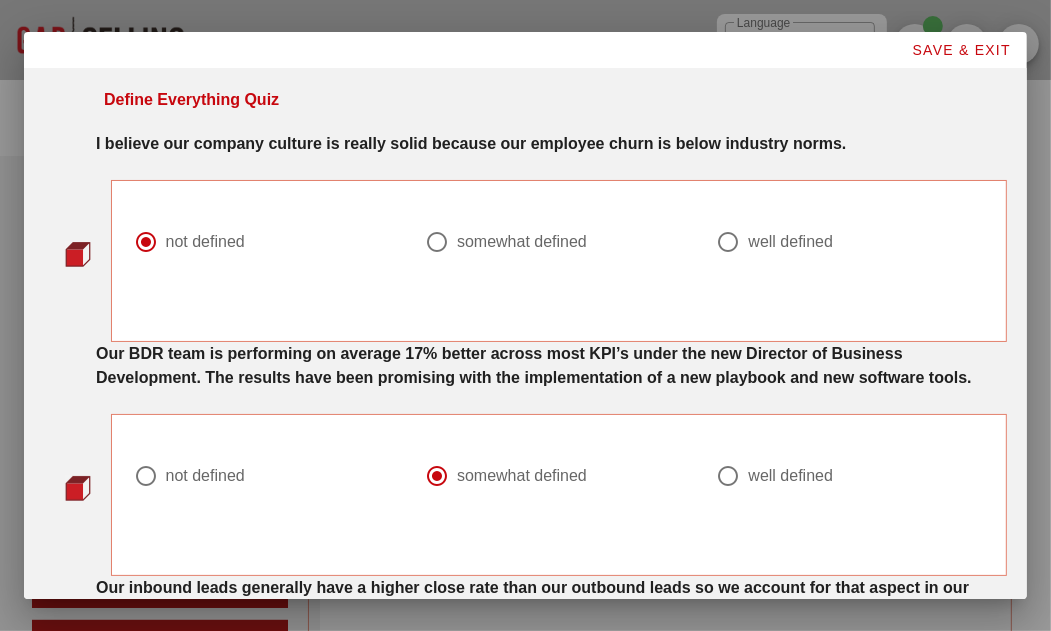 click at bounding box center (437, 242) 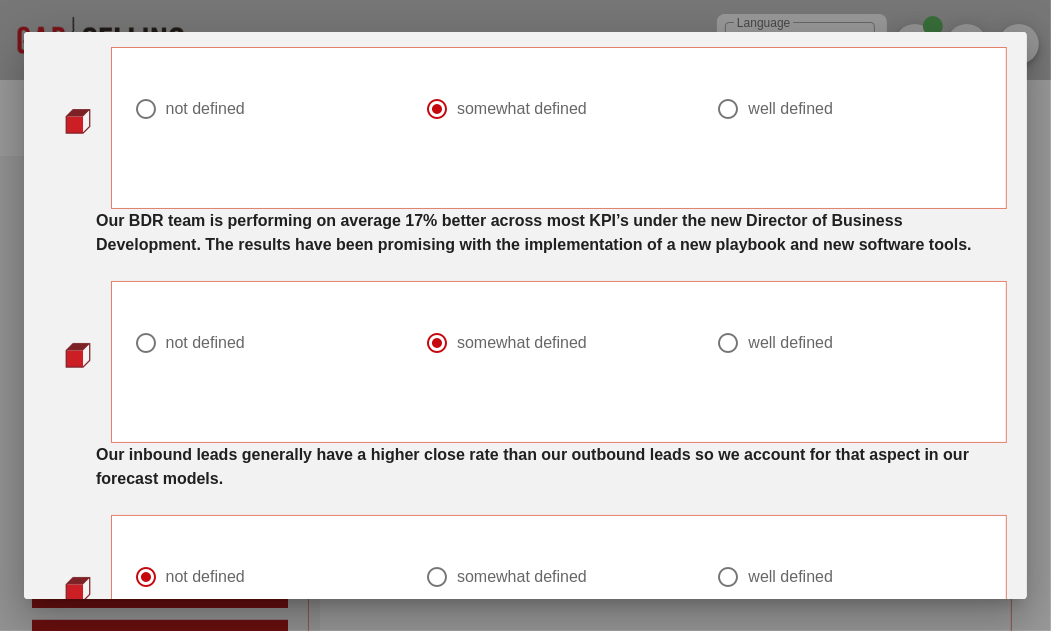 scroll, scrollTop: 100, scrollLeft: 0, axis: vertical 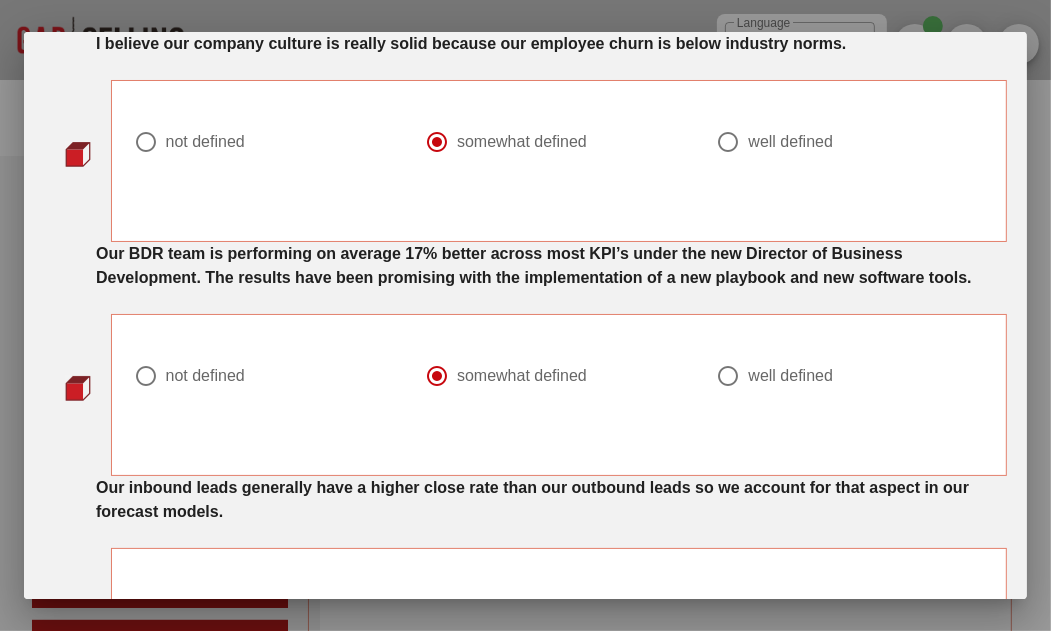 click at bounding box center [728, 376] 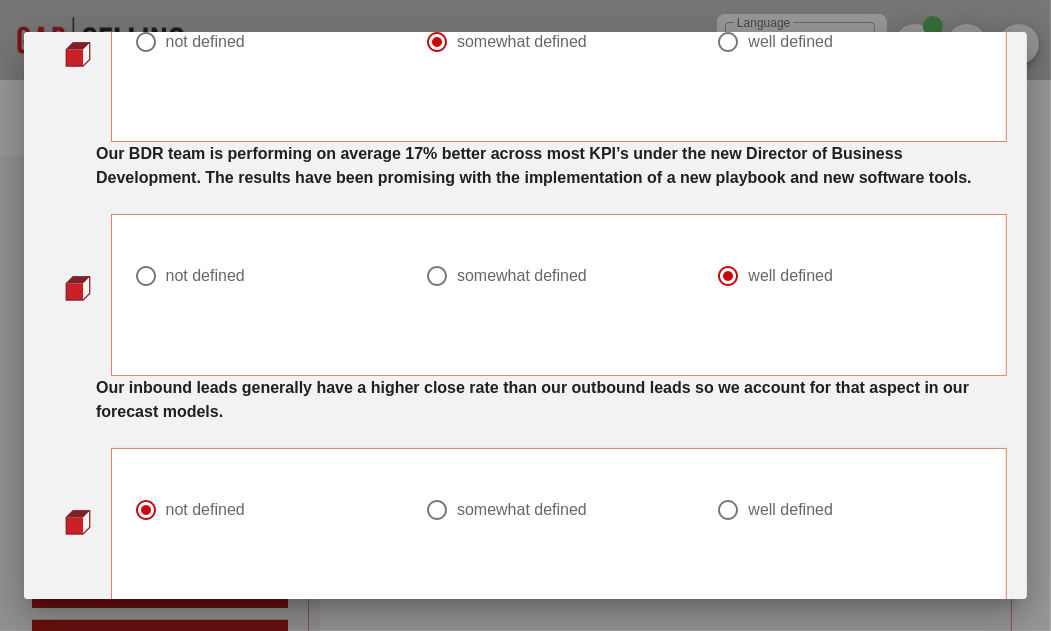 scroll, scrollTop: 400, scrollLeft: 0, axis: vertical 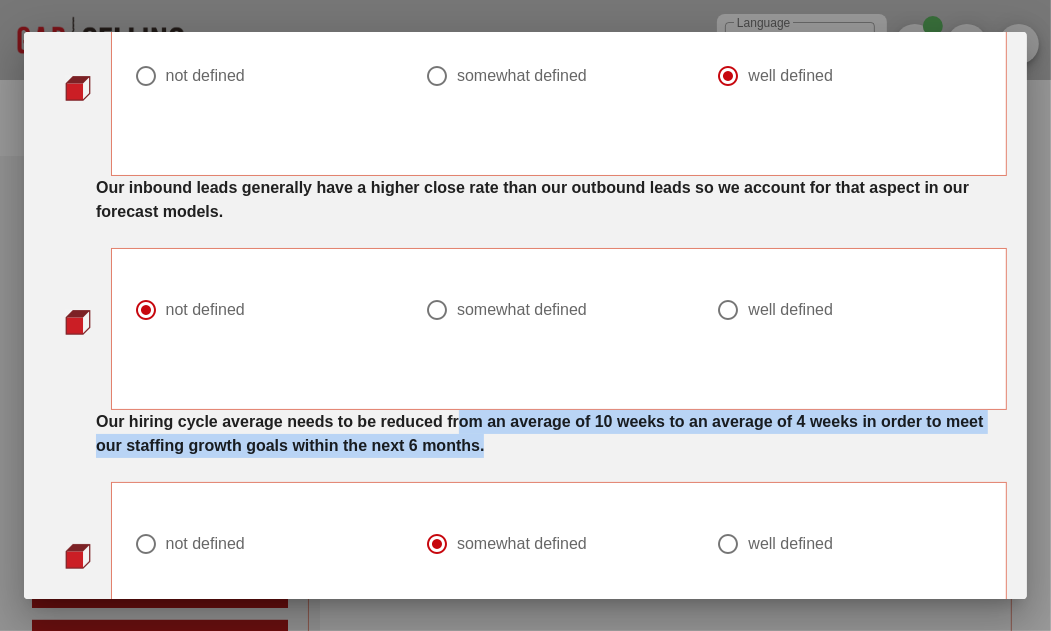 drag, startPoint x: 461, startPoint y: 415, endPoint x: 734, endPoint y: 459, distance: 276.52304 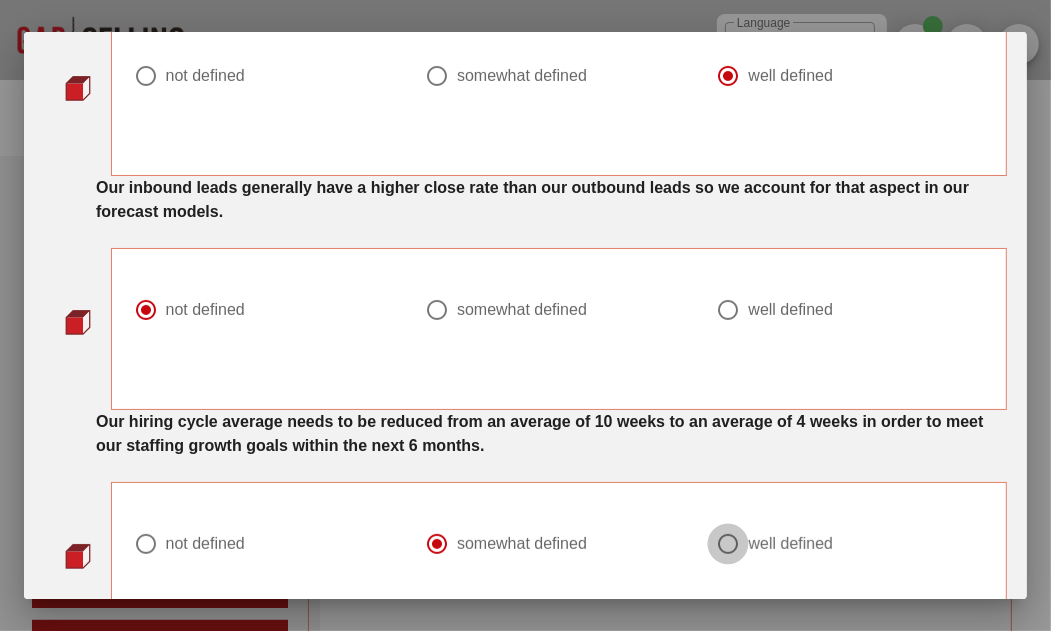 click at bounding box center [728, 544] 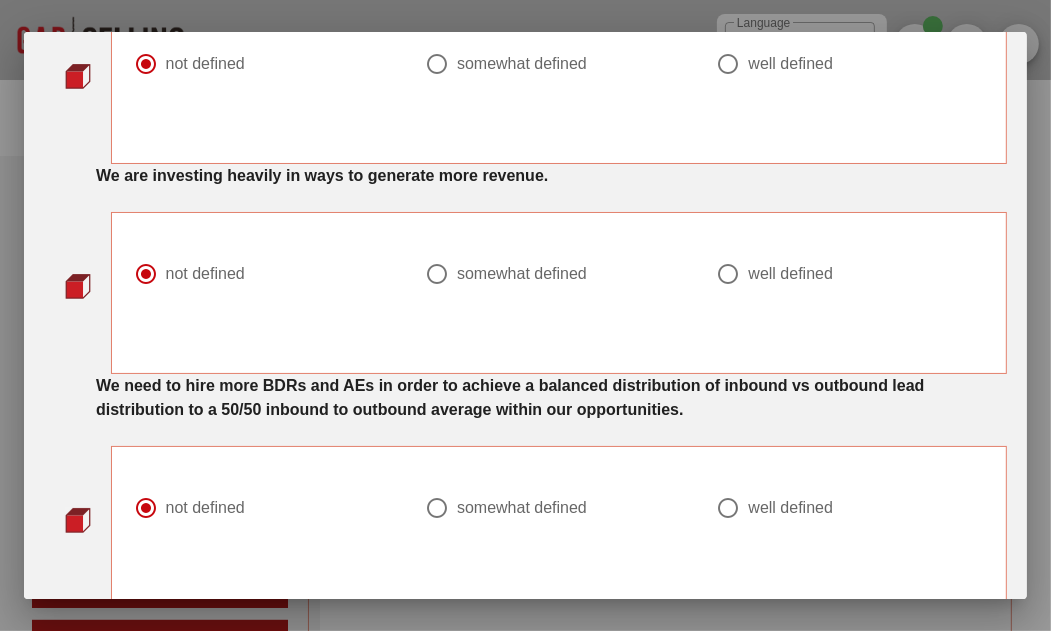 scroll, scrollTop: 1400, scrollLeft: 0, axis: vertical 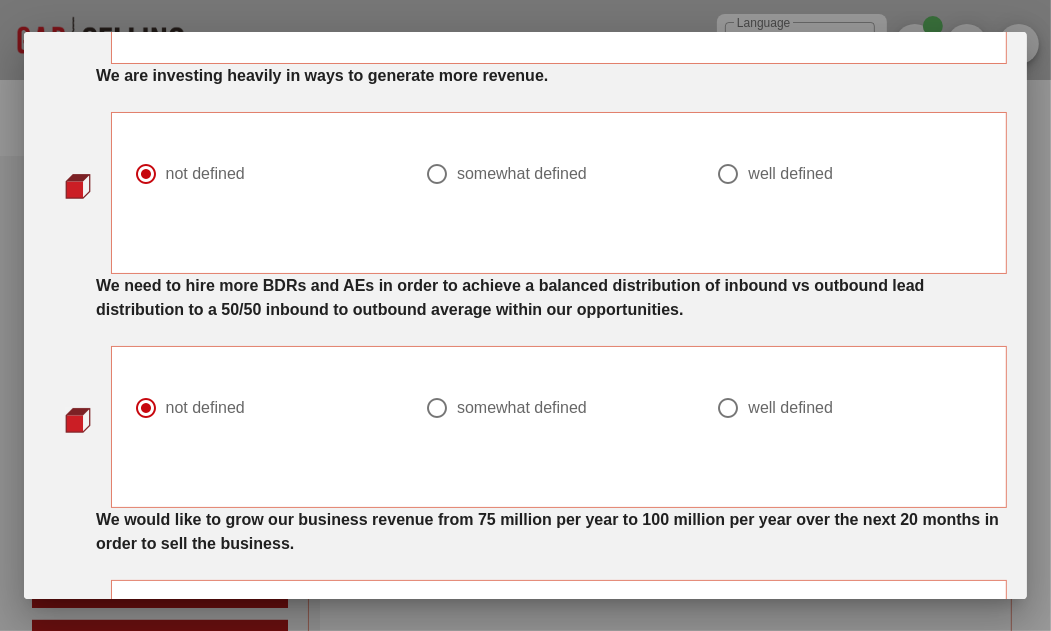 click at bounding box center (437, 408) 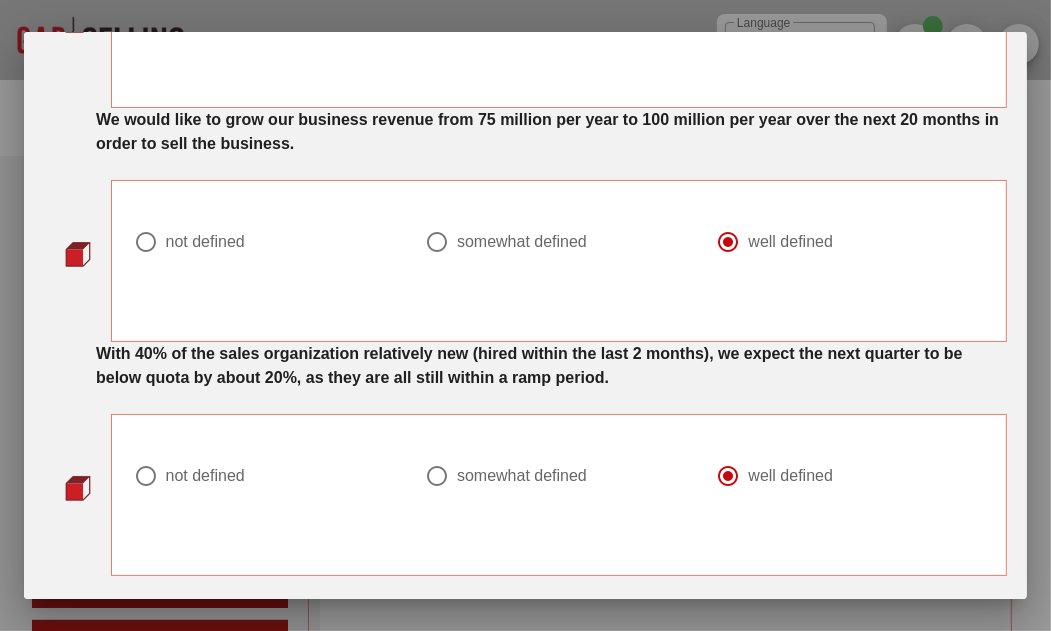 scroll, scrollTop: 1871, scrollLeft: 0, axis: vertical 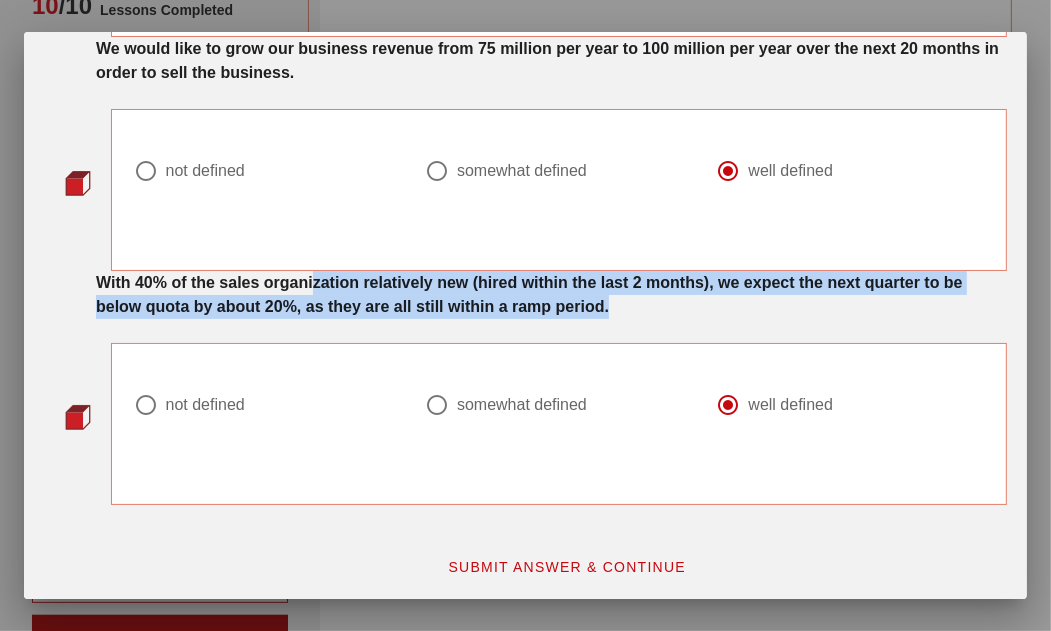 drag, startPoint x: 312, startPoint y: 279, endPoint x: 689, endPoint y: 315, distance: 378.71494 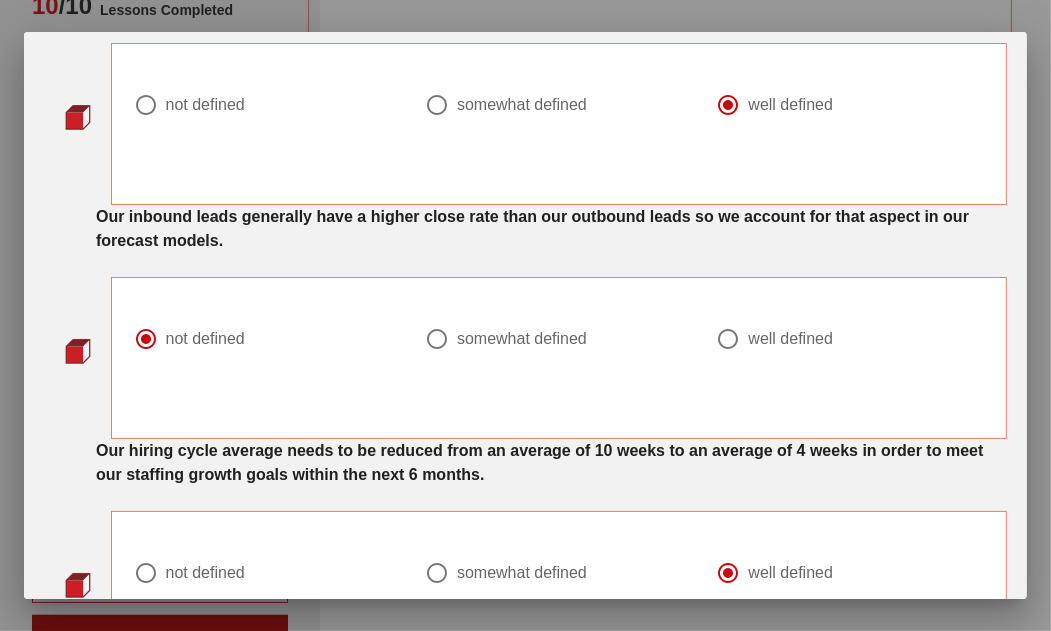 scroll, scrollTop: 0, scrollLeft: 0, axis: both 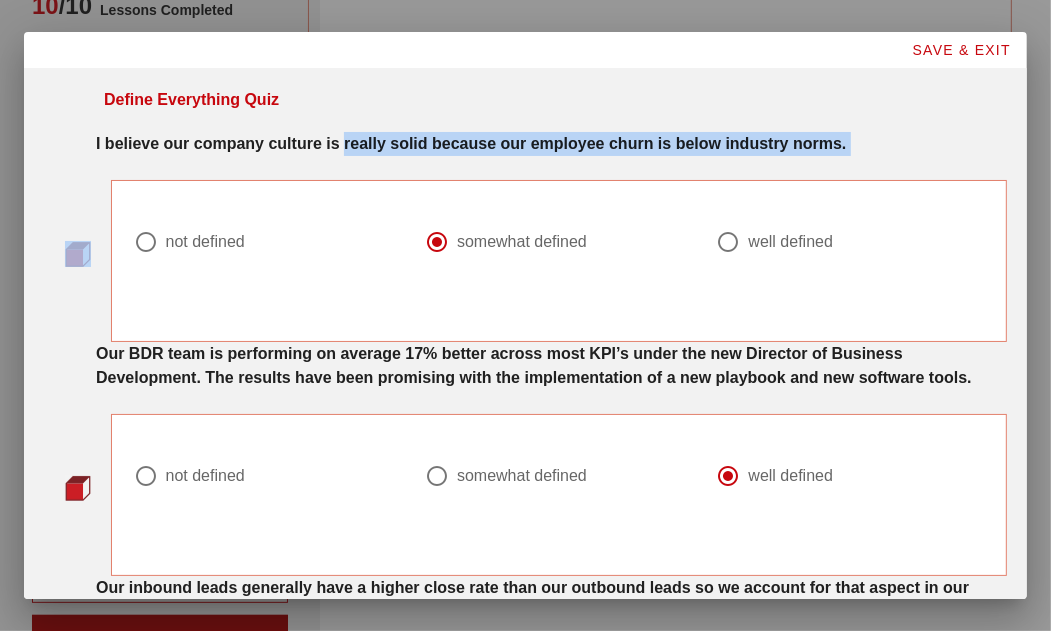 drag, startPoint x: 342, startPoint y: 155, endPoint x: 931, endPoint y: 165, distance: 589.0849 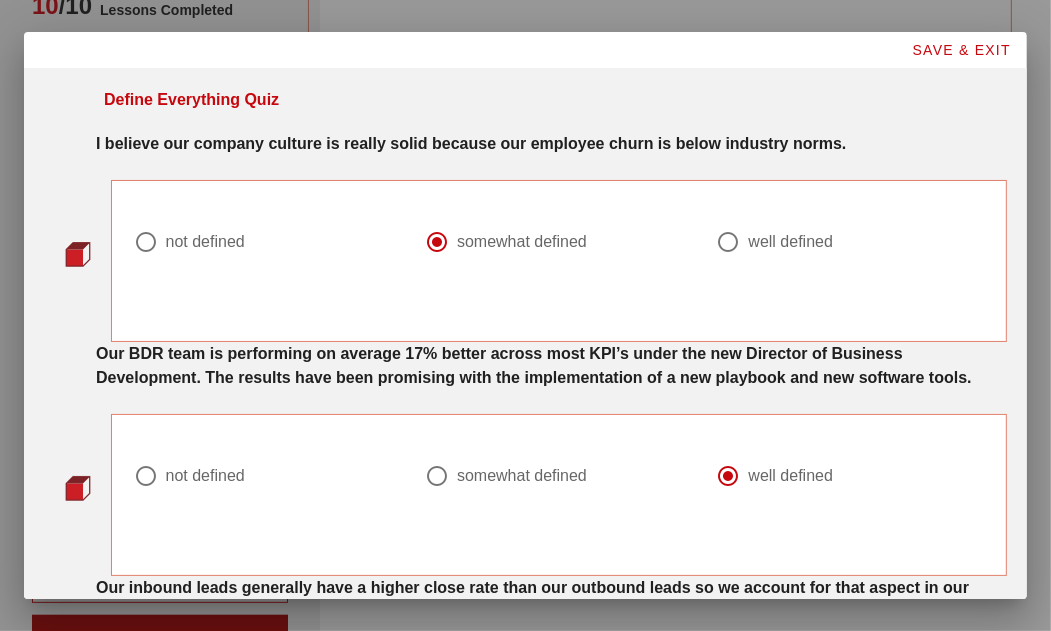 click on "not defined" at bounding box center [205, 242] 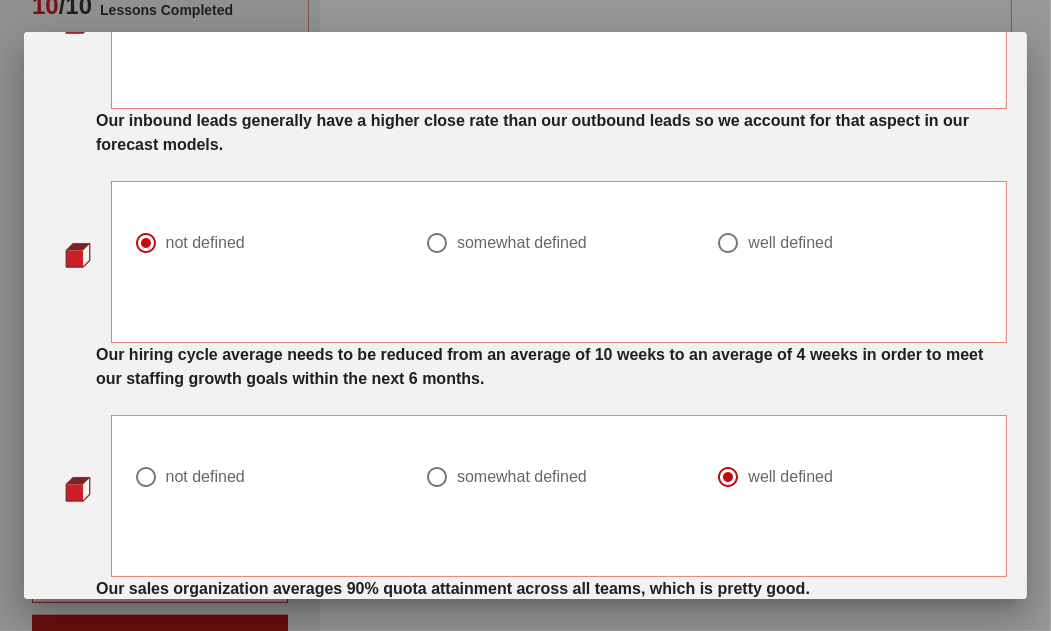 scroll, scrollTop: 500, scrollLeft: 0, axis: vertical 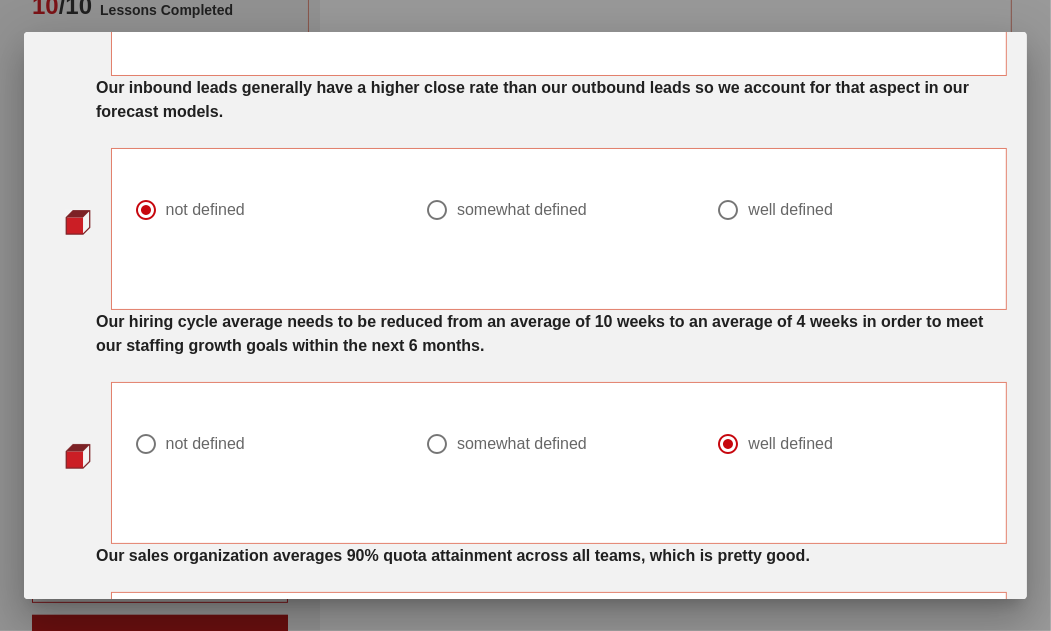 click at bounding box center (437, 444) 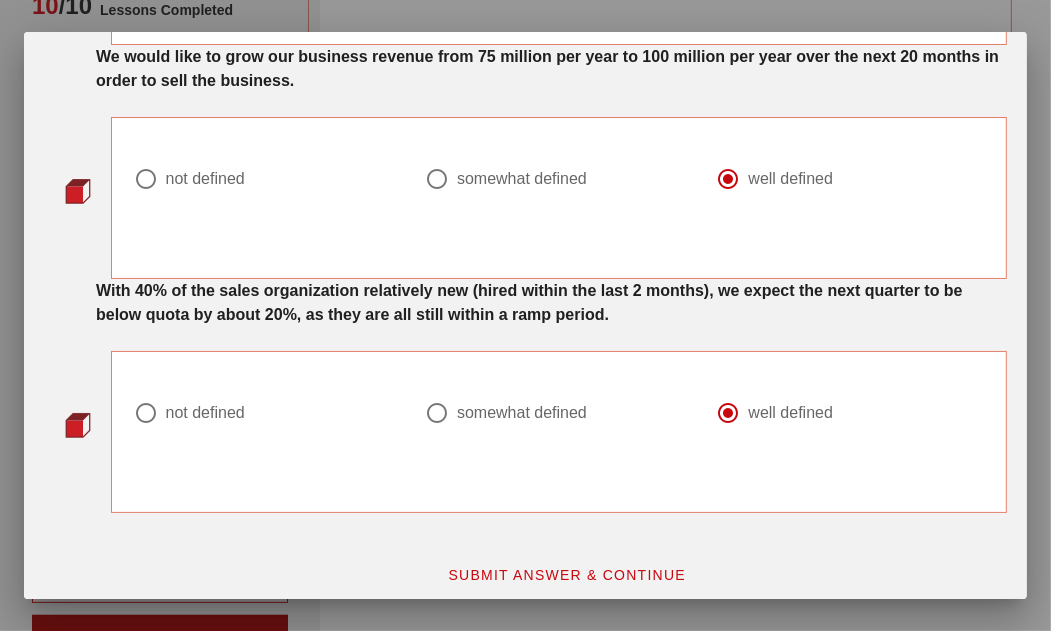 scroll, scrollTop: 1871, scrollLeft: 0, axis: vertical 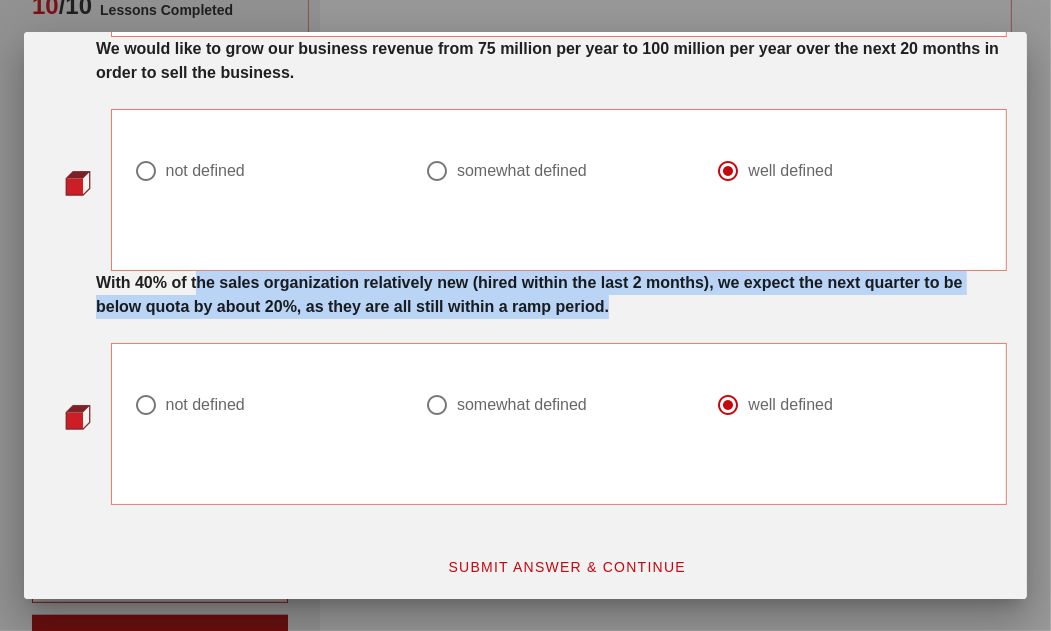 drag, startPoint x: 219, startPoint y: 275, endPoint x: 704, endPoint y: 302, distance: 485.75098 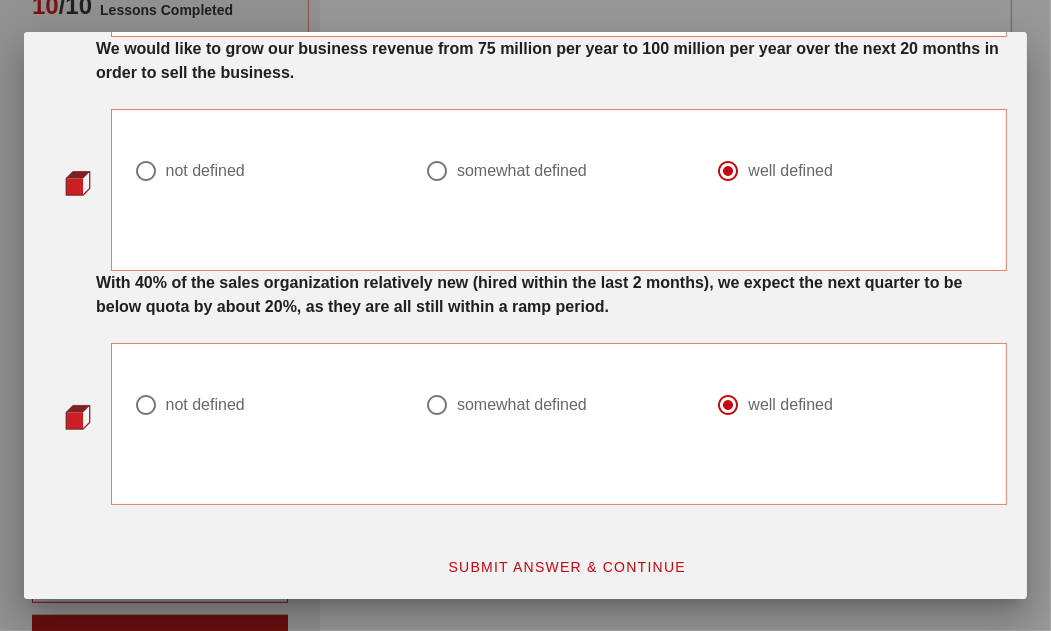 scroll, scrollTop: 400, scrollLeft: 0, axis: vertical 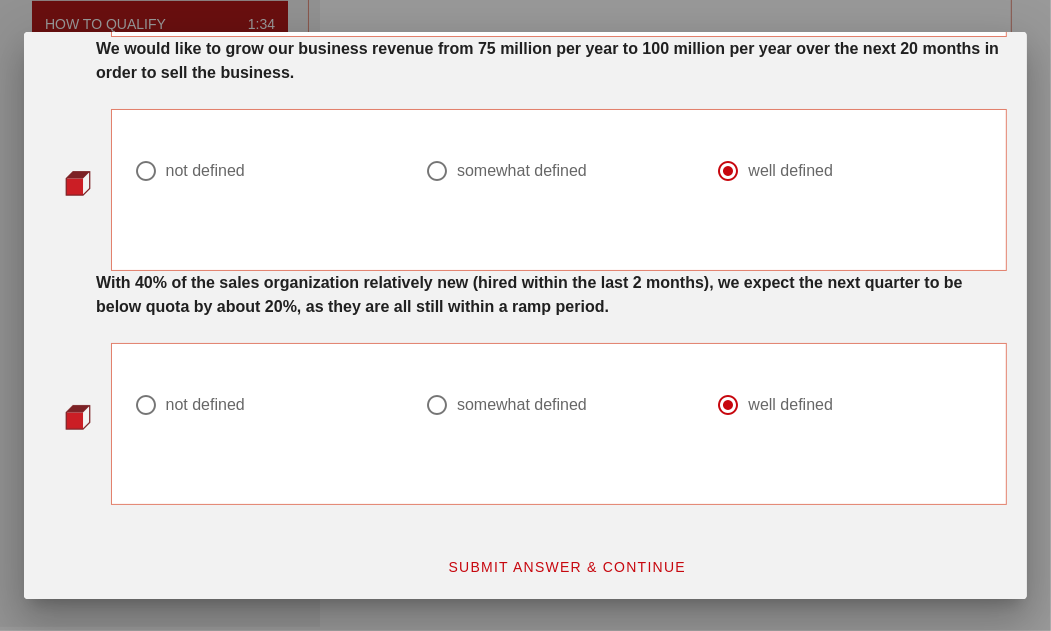 click on "SUBMIT ANSWER & CONTINUE" at bounding box center [566, 567] 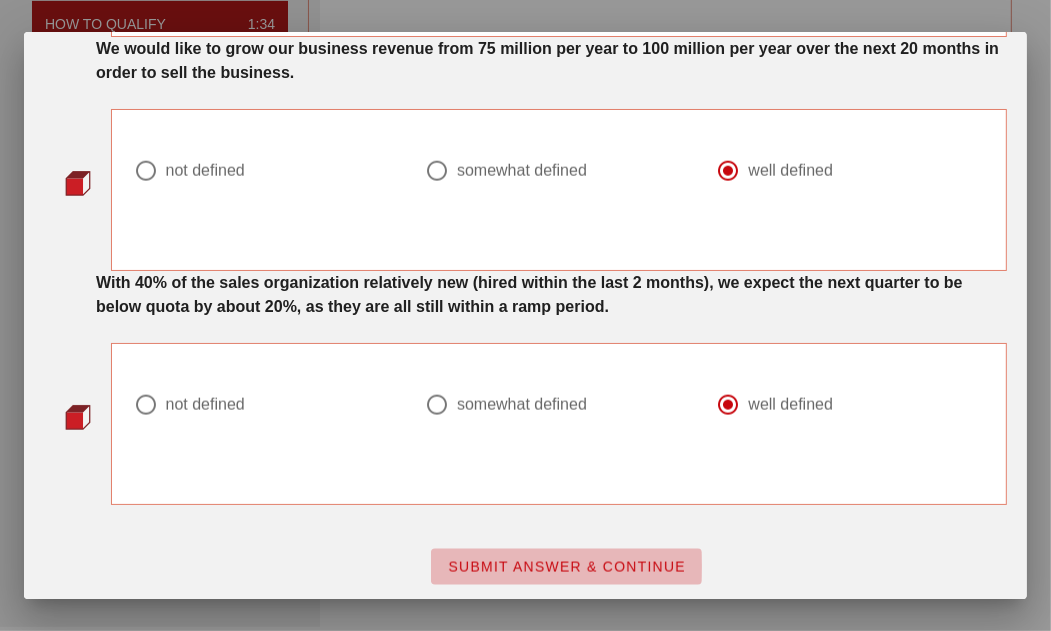 scroll, scrollTop: 0, scrollLeft: 0, axis: both 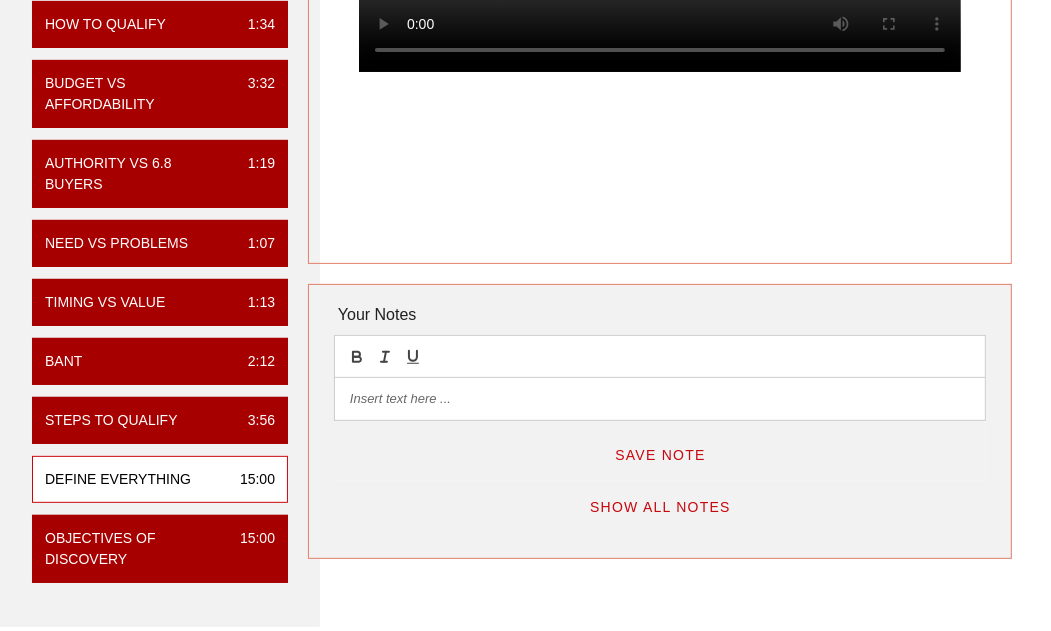 click at bounding box center (660, 399) 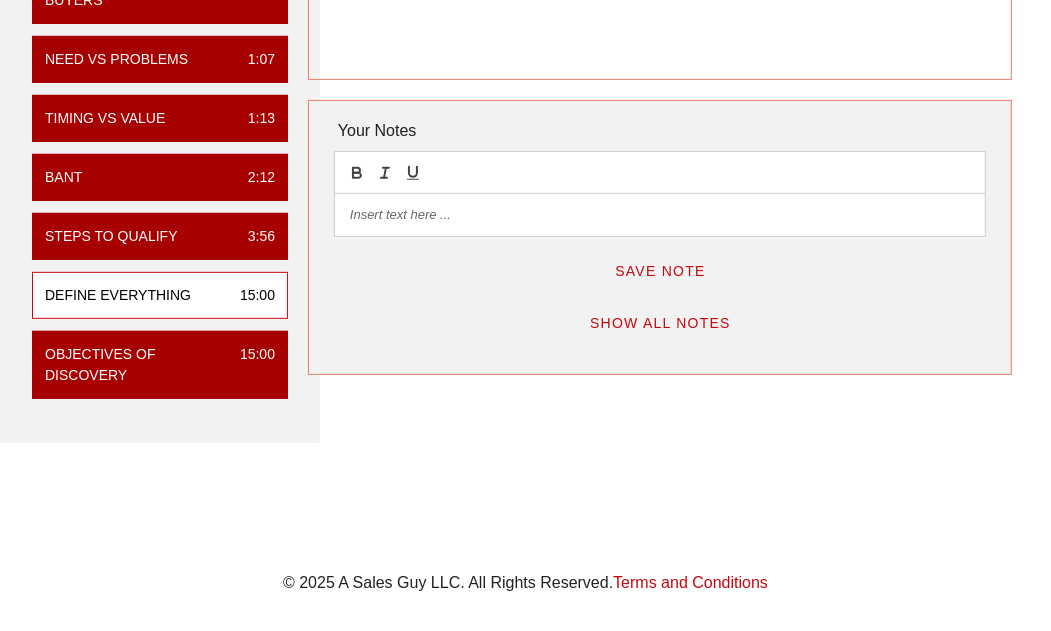 scroll, scrollTop: 600, scrollLeft: 0, axis: vertical 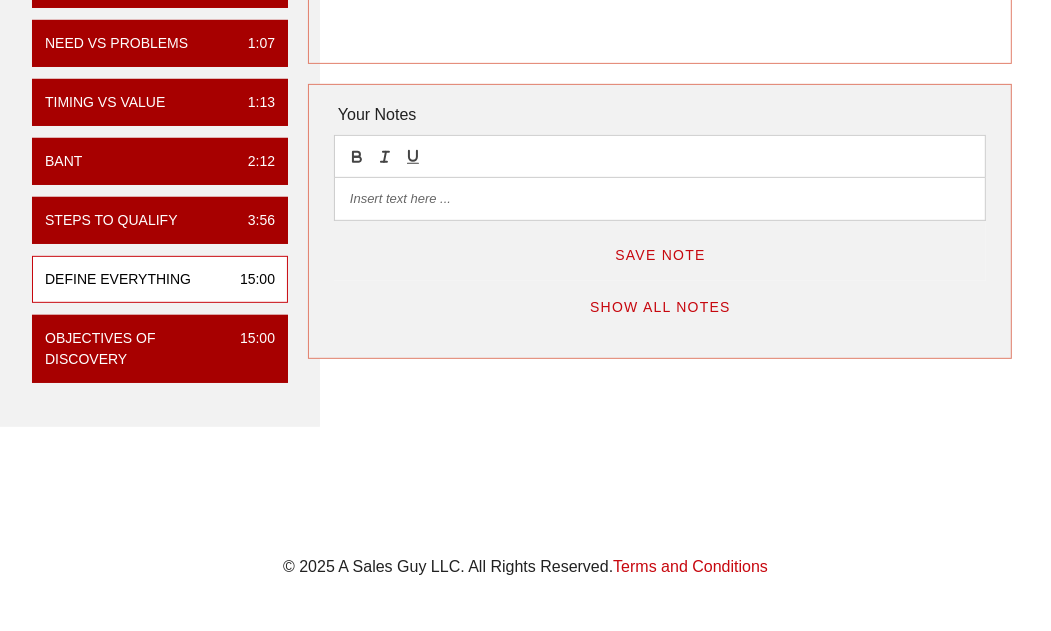 type 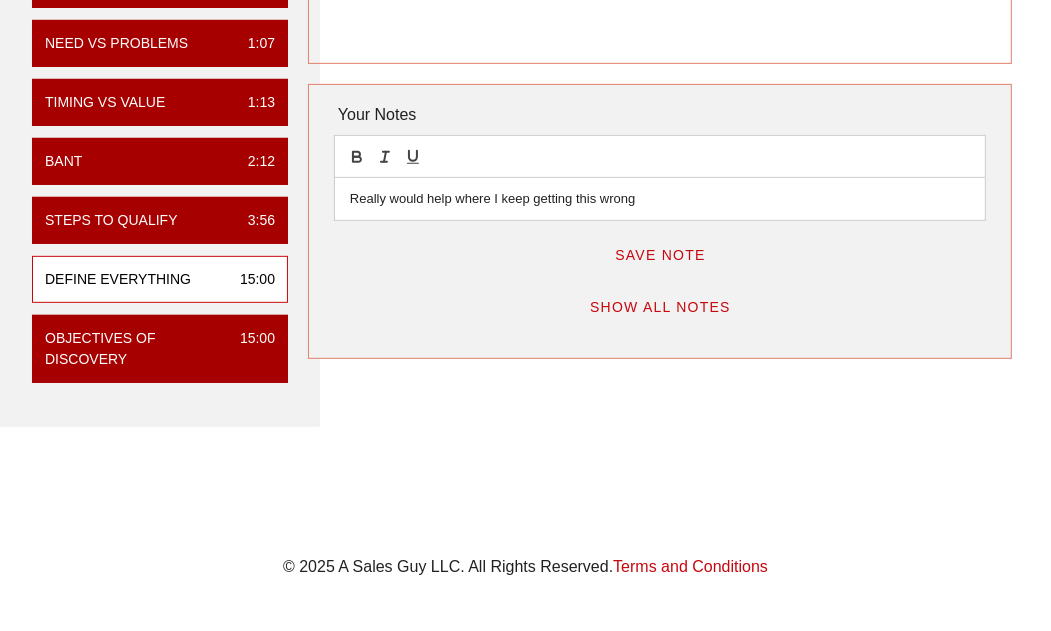click on "Really would help where I keep getting this wrong" at bounding box center [660, 199] 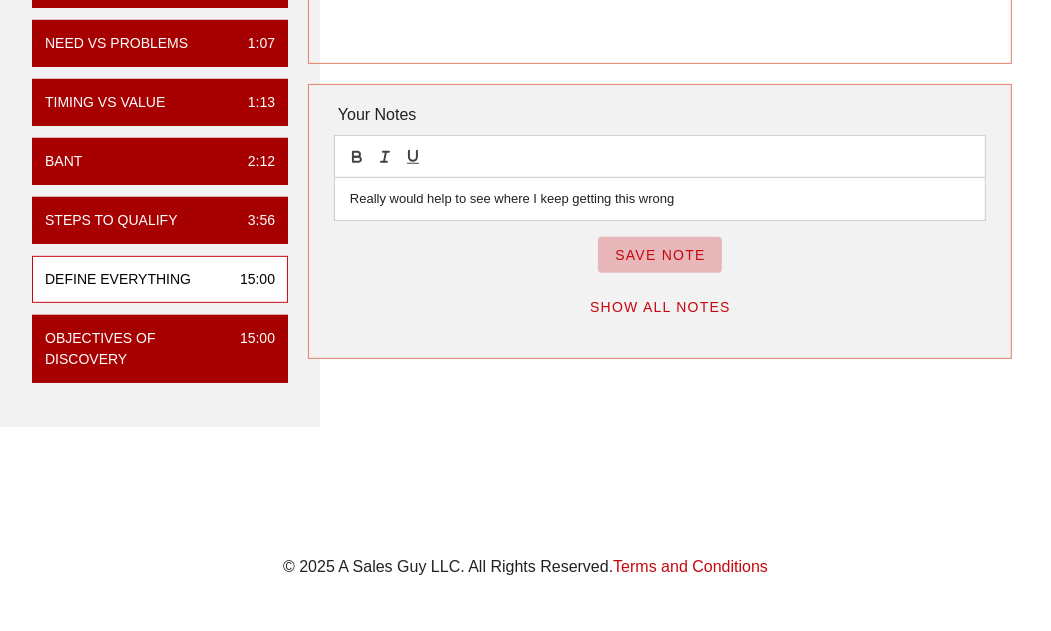 drag, startPoint x: 620, startPoint y: 238, endPoint x: 620, endPoint y: 250, distance: 12 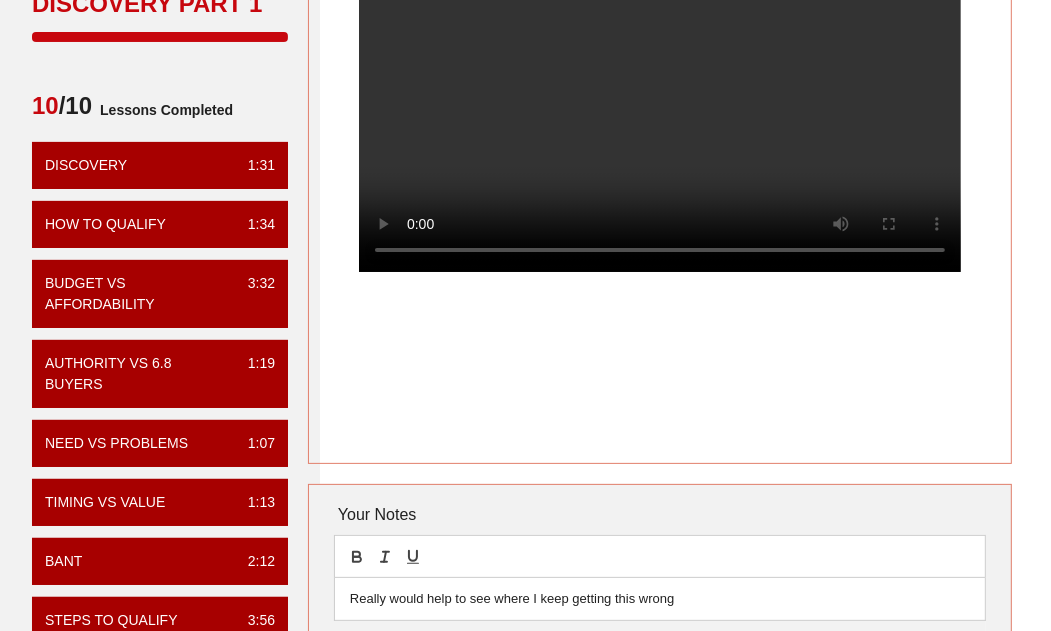 scroll, scrollTop: 0, scrollLeft: 0, axis: both 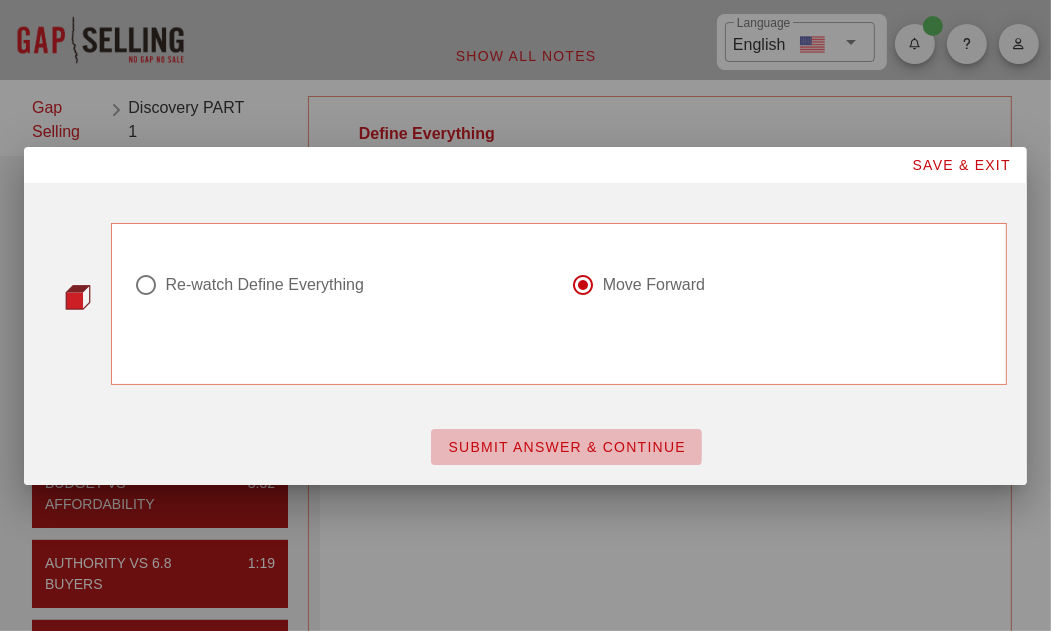 click on "SUBMIT ANSWER & CONTINUE" at bounding box center (566, 447) 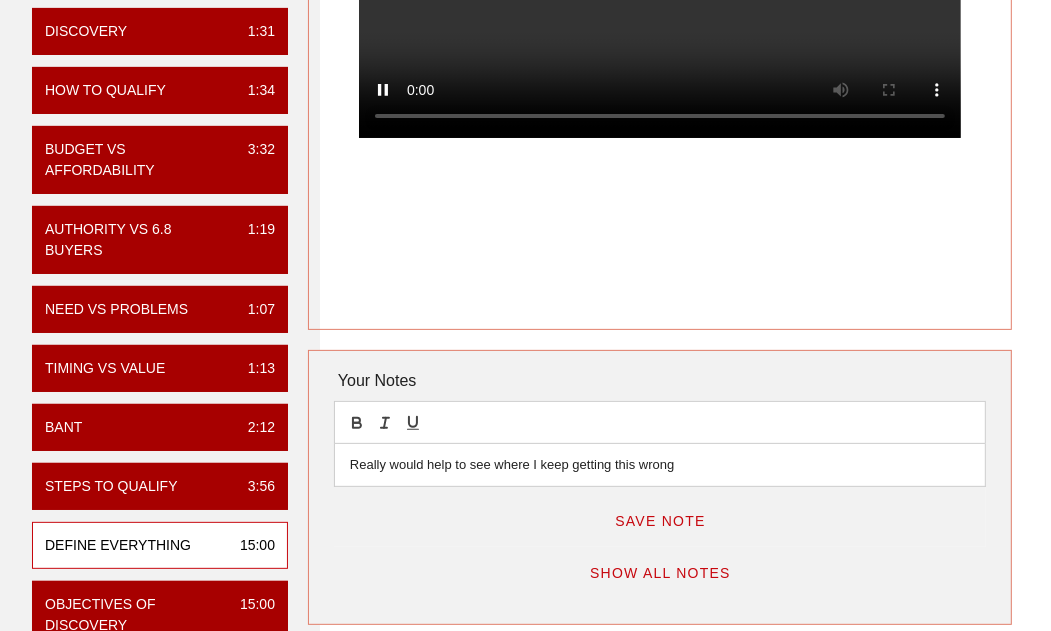 scroll, scrollTop: 300, scrollLeft: 0, axis: vertical 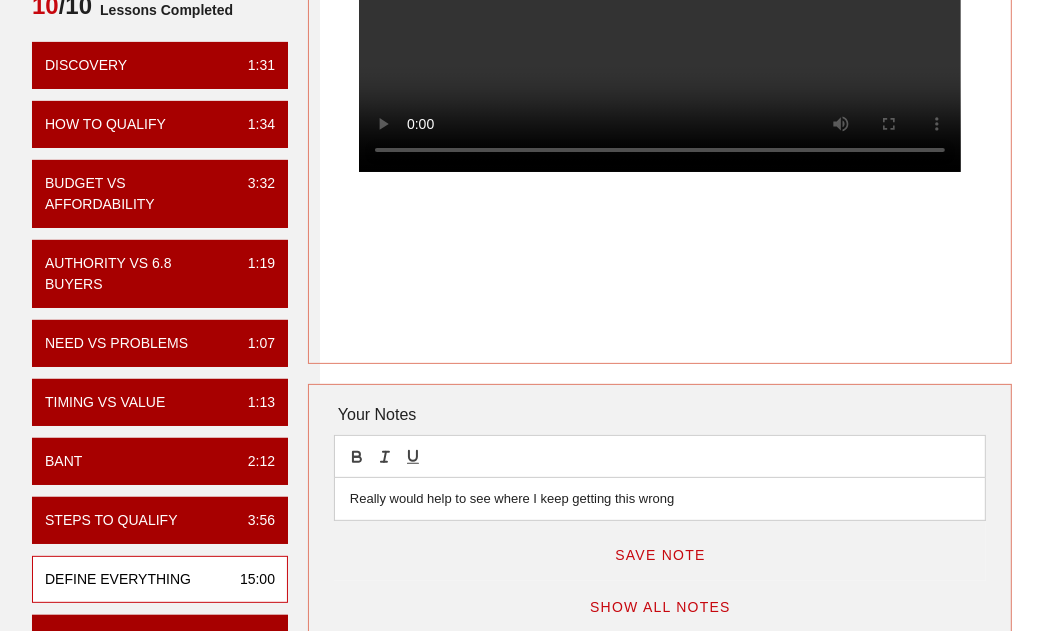 click on "Save Note" at bounding box center (660, 555) 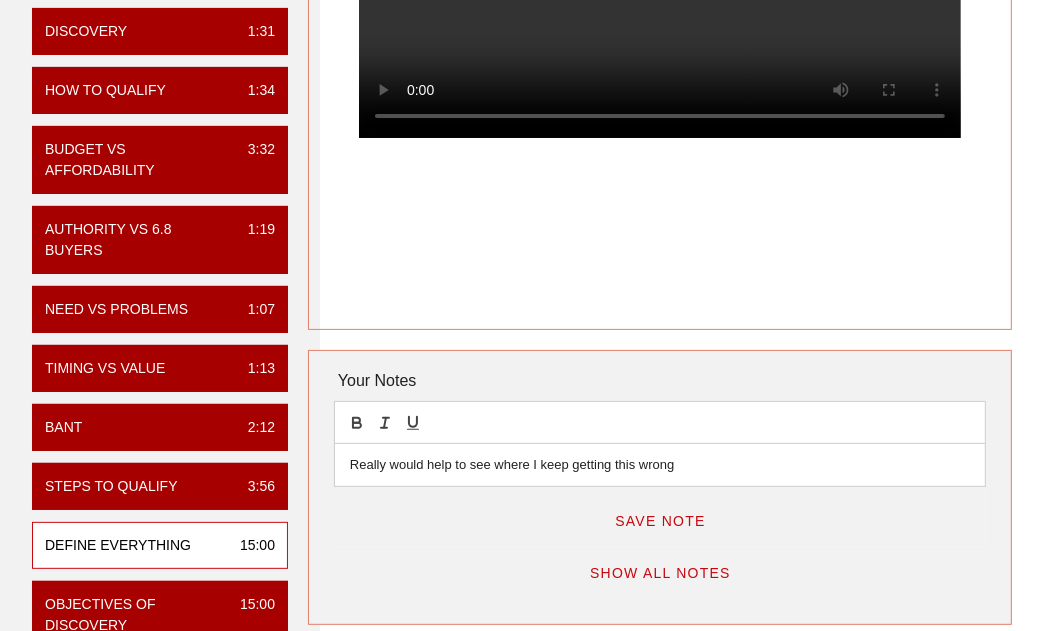 scroll, scrollTop: 300, scrollLeft: 0, axis: vertical 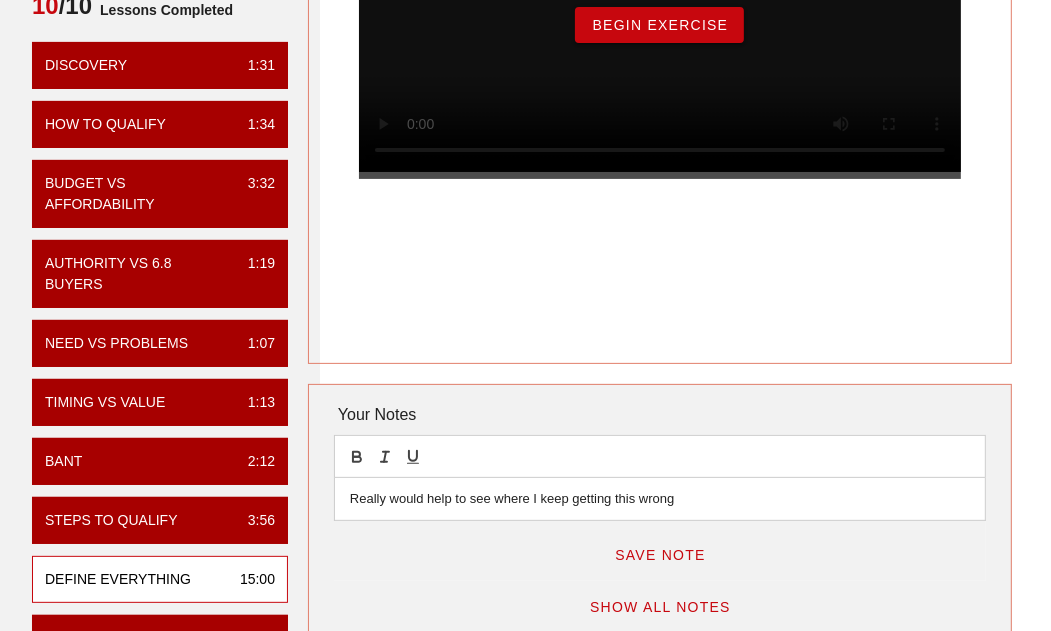 click on "Begin Exercise" at bounding box center (659, 25) 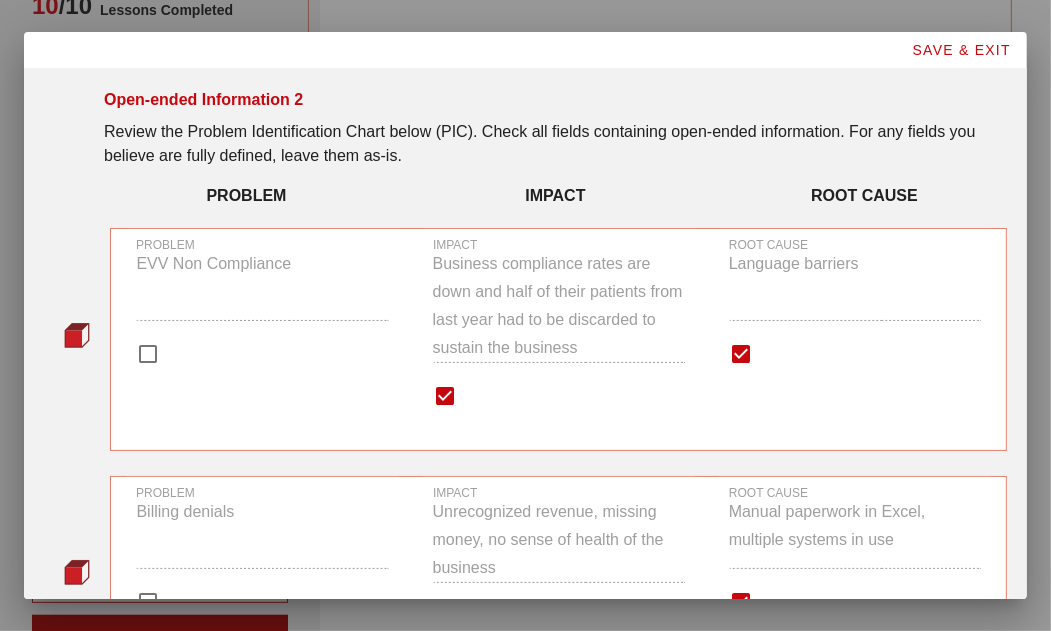 scroll, scrollTop: 0, scrollLeft: 0, axis: both 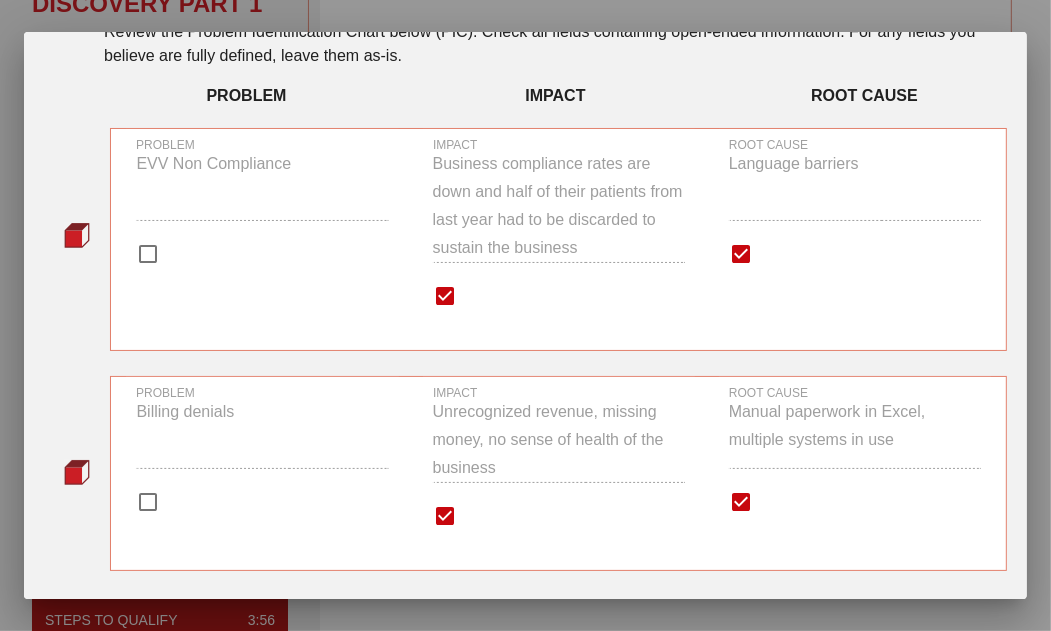 click at bounding box center (148, 254) 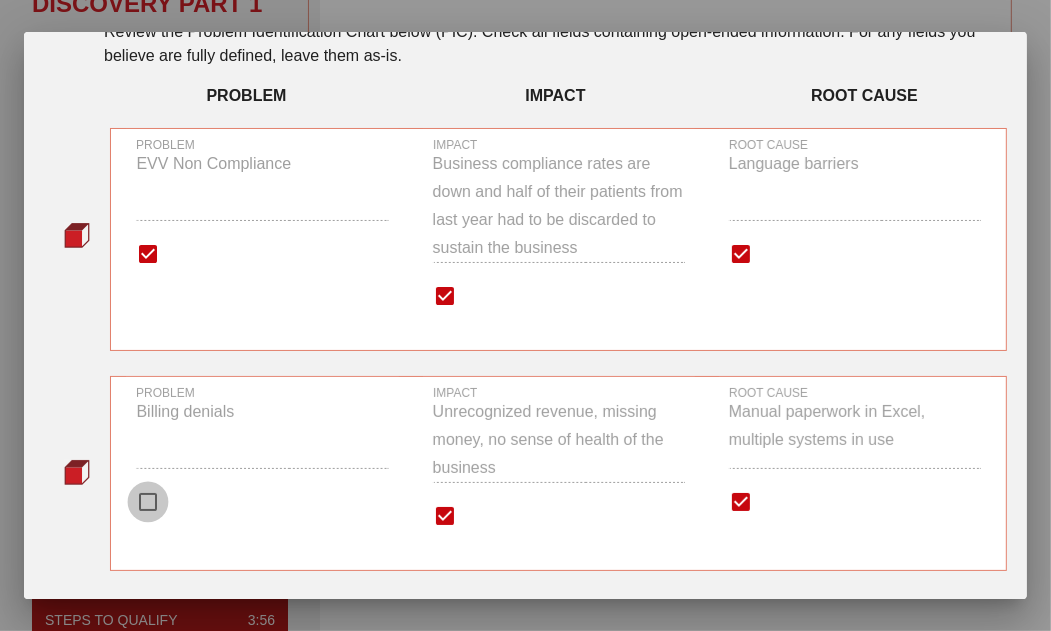 click at bounding box center (148, 502) 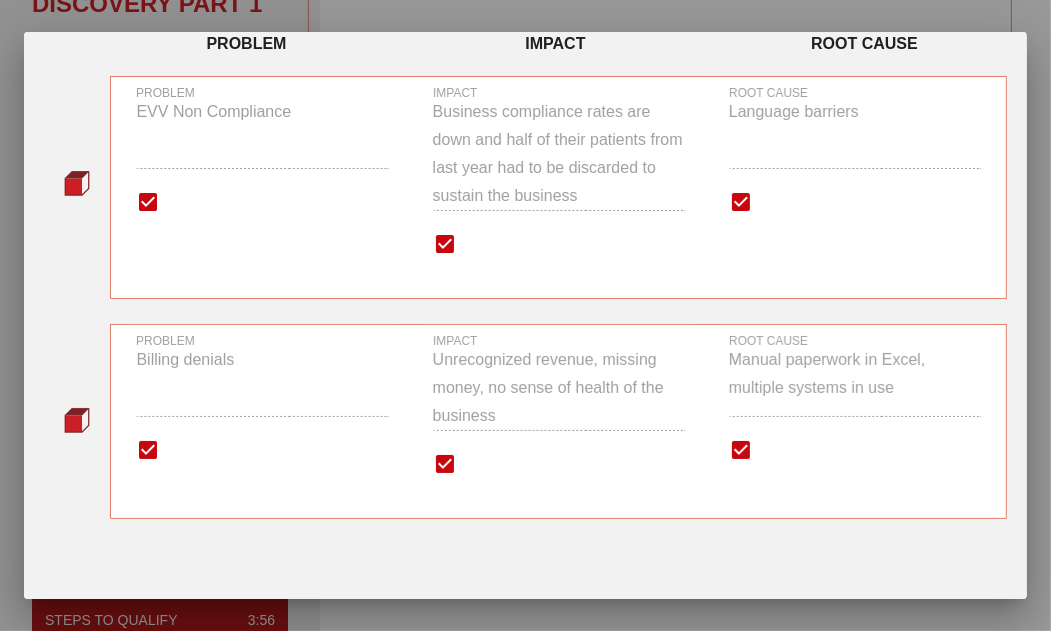 scroll, scrollTop: 194, scrollLeft: 0, axis: vertical 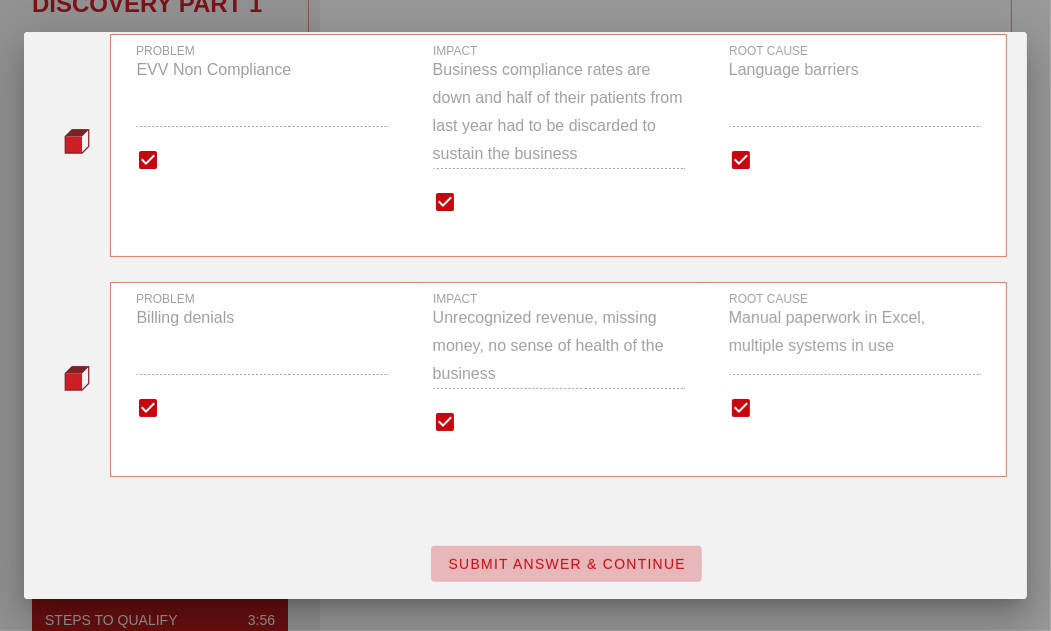 click on "SUBMIT ANSWER & CONTINUE" at bounding box center (566, 564) 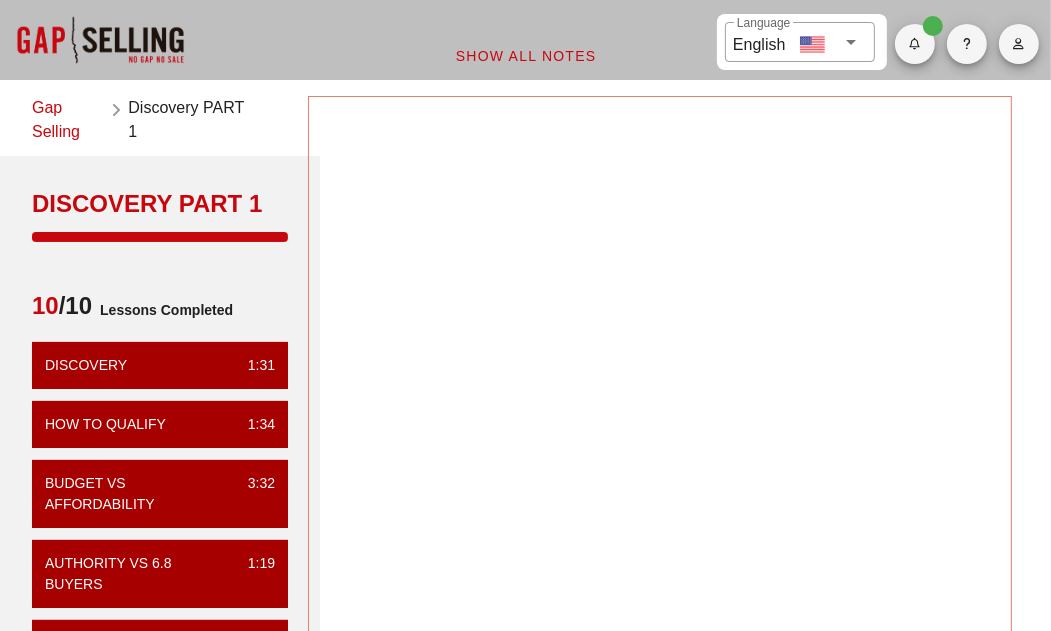 scroll, scrollTop: 0, scrollLeft: 0, axis: both 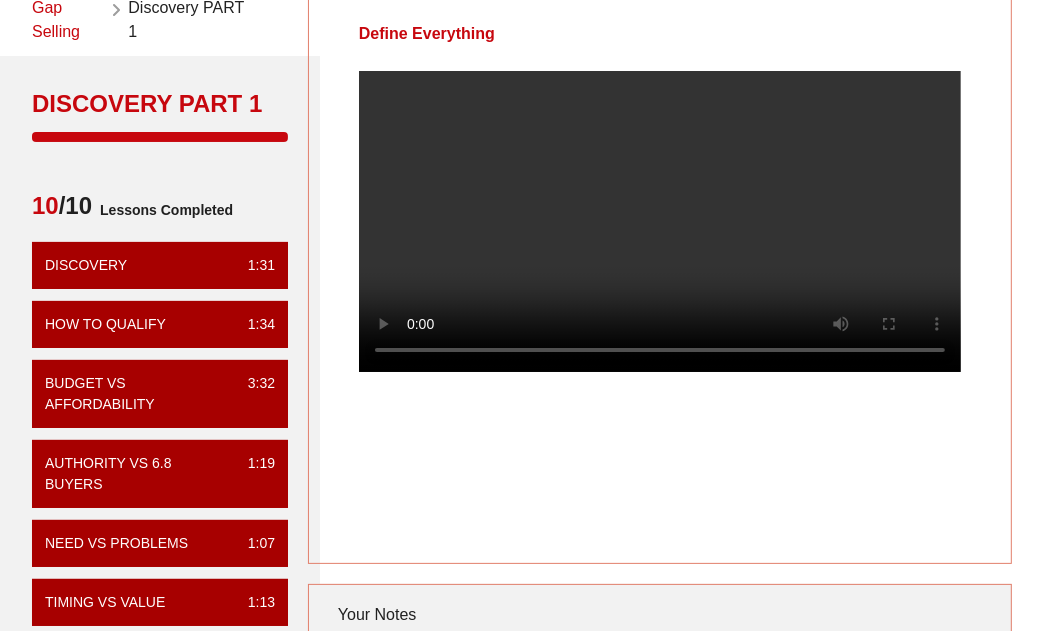 click at bounding box center (660, 221) 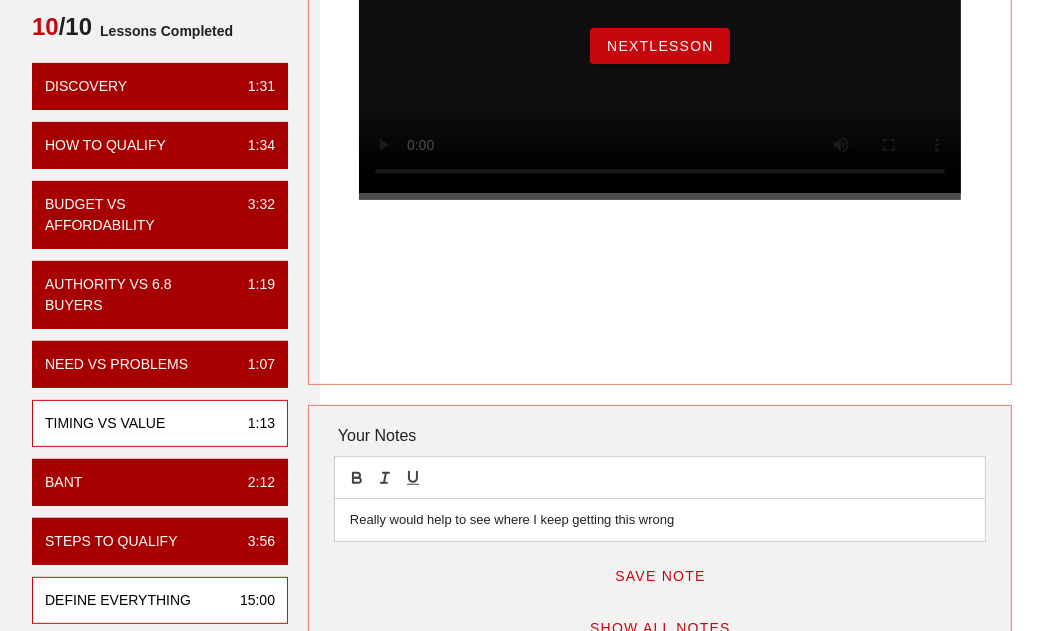scroll, scrollTop: 300, scrollLeft: 0, axis: vertical 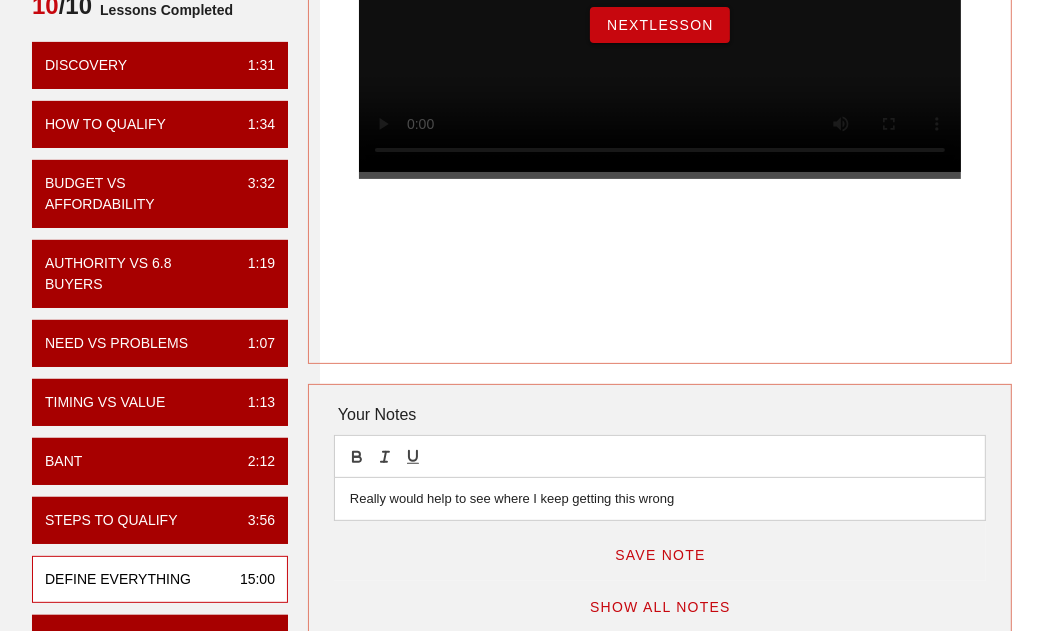 click on "NextLesson" at bounding box center (660, 25) 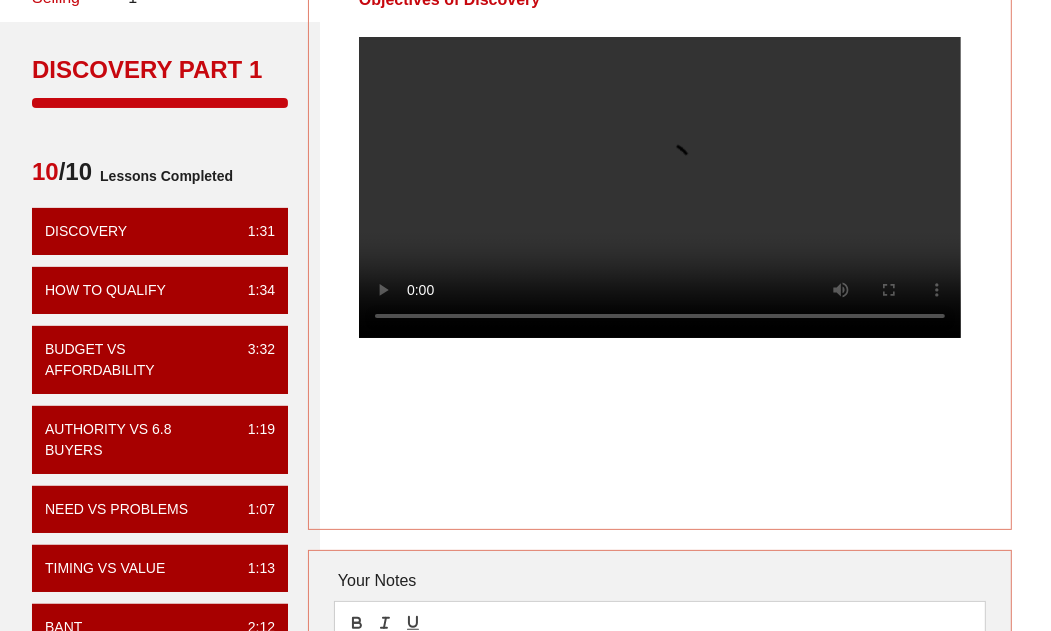 scroll, scrollTop: 100, scrollLeft: 0, axis: vertical 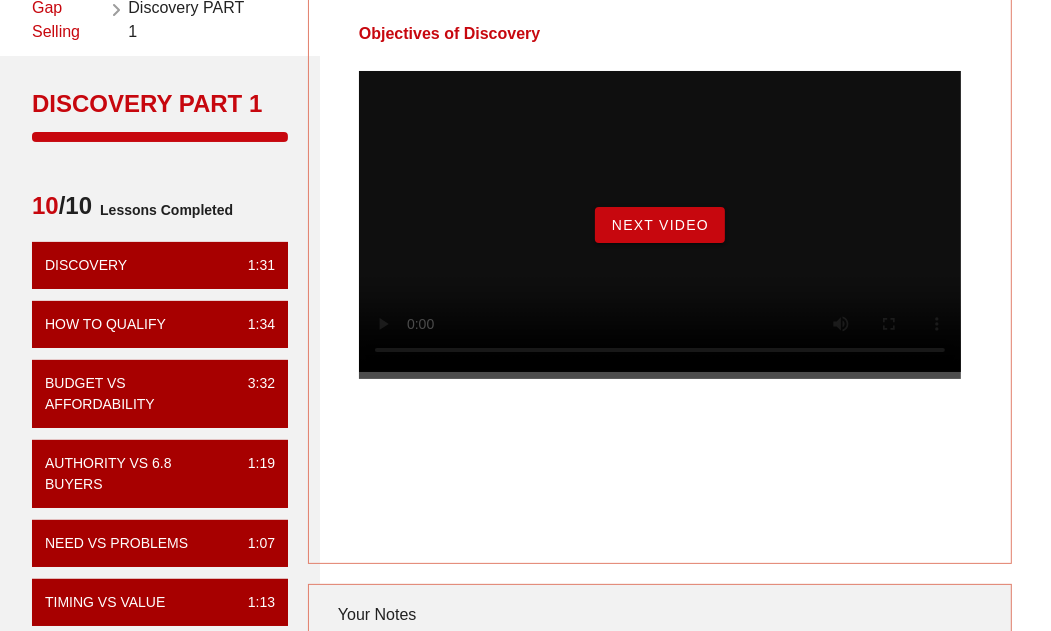 click on "Next Video" at bounding box center (660, 225) 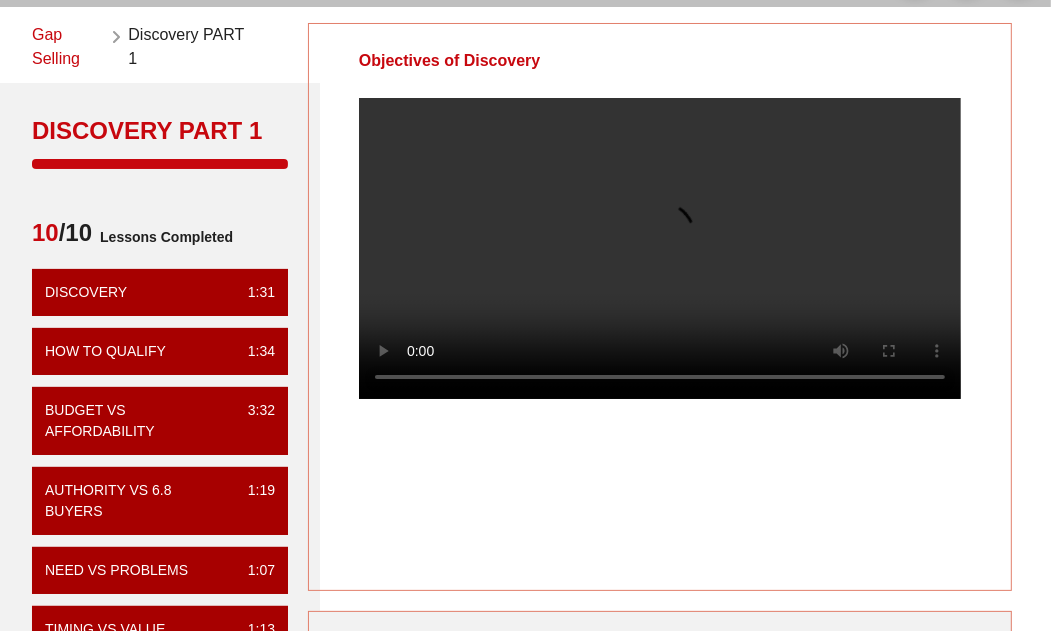 scroll, scrollTop: 0, scrollLeft: 0, axis: both 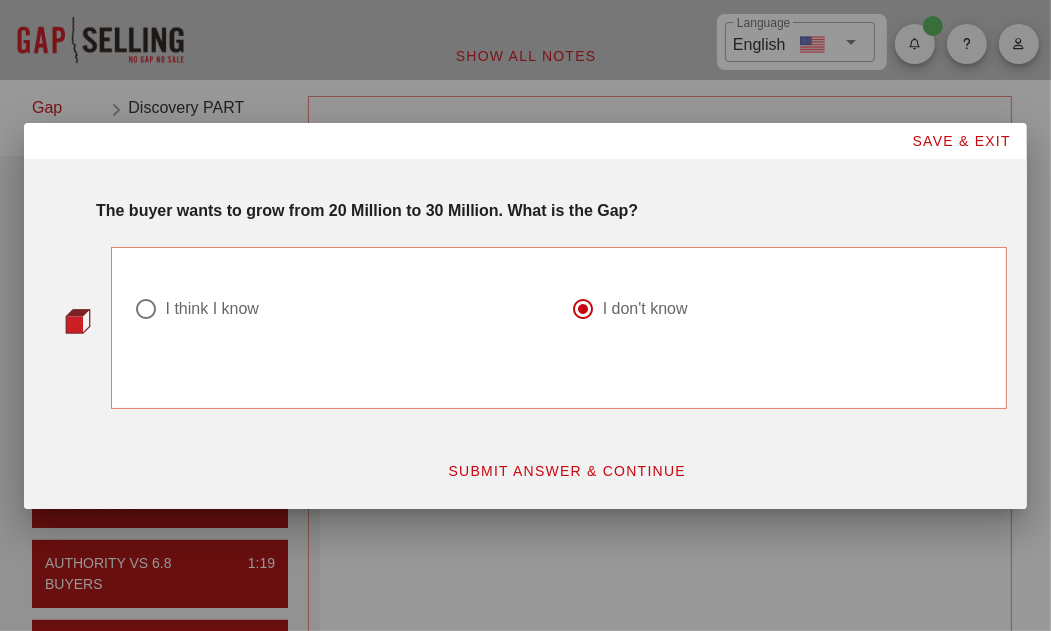 click on "I think I know" at bounding box center (212, 309) 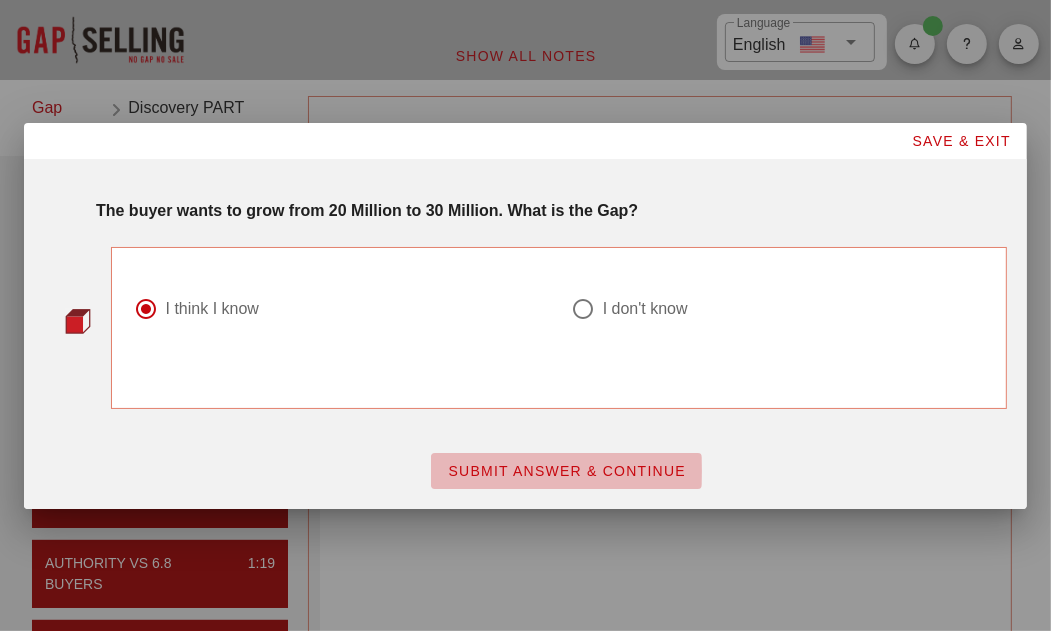 click on "SUBMIT ANSWER & CONTINUE" at bounding box center [566, 471] 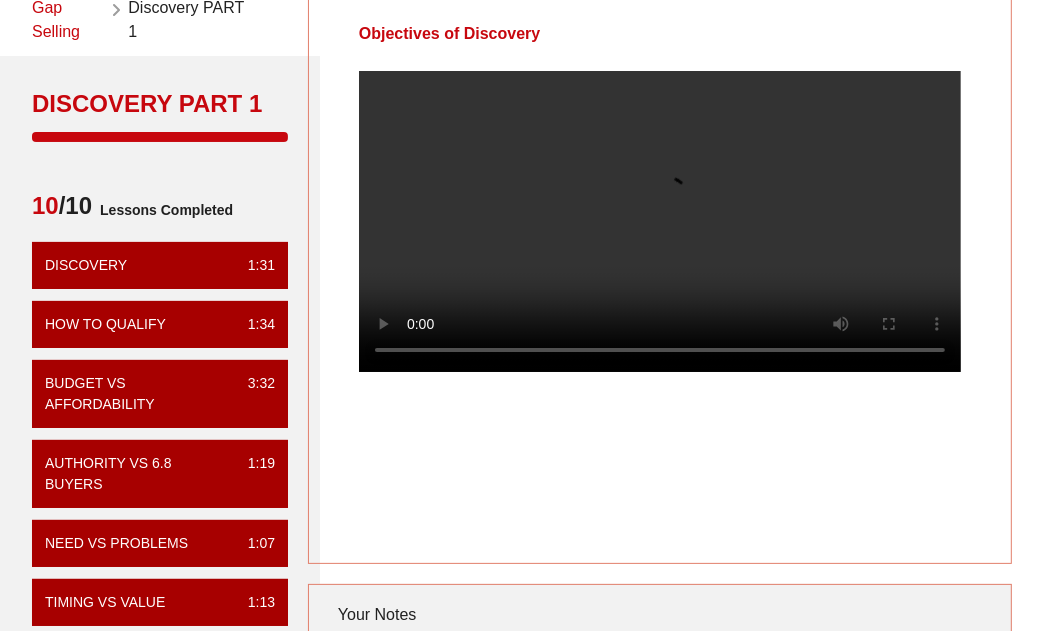 scroll, scrollTop: 0, scrollLeft: 0, axis: both 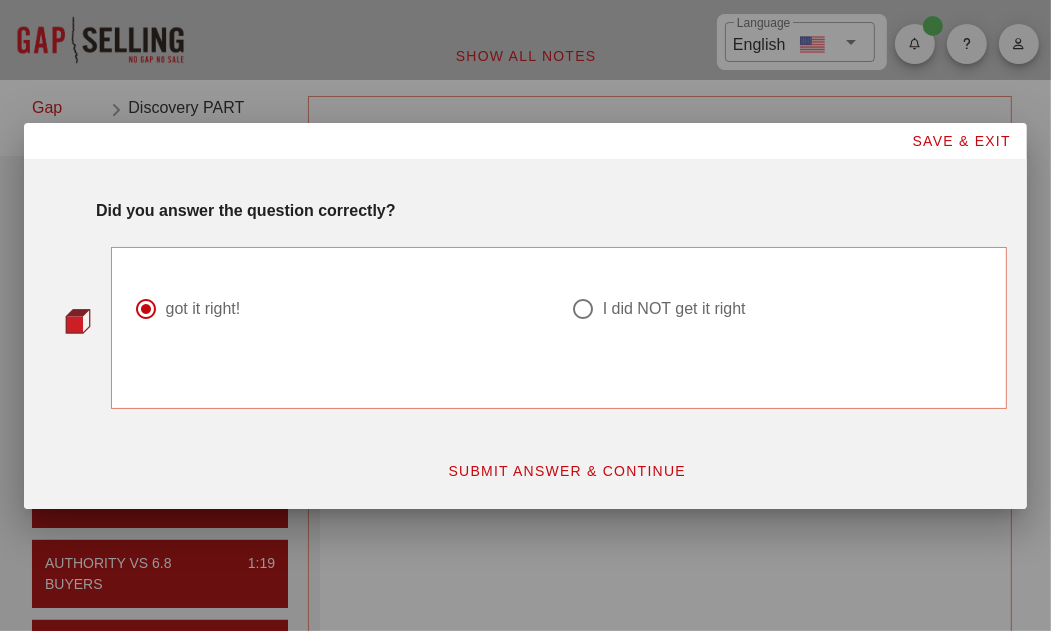 click on "SUBMIT ANSWER & CONTINUE" at bounding box center [566, 471] 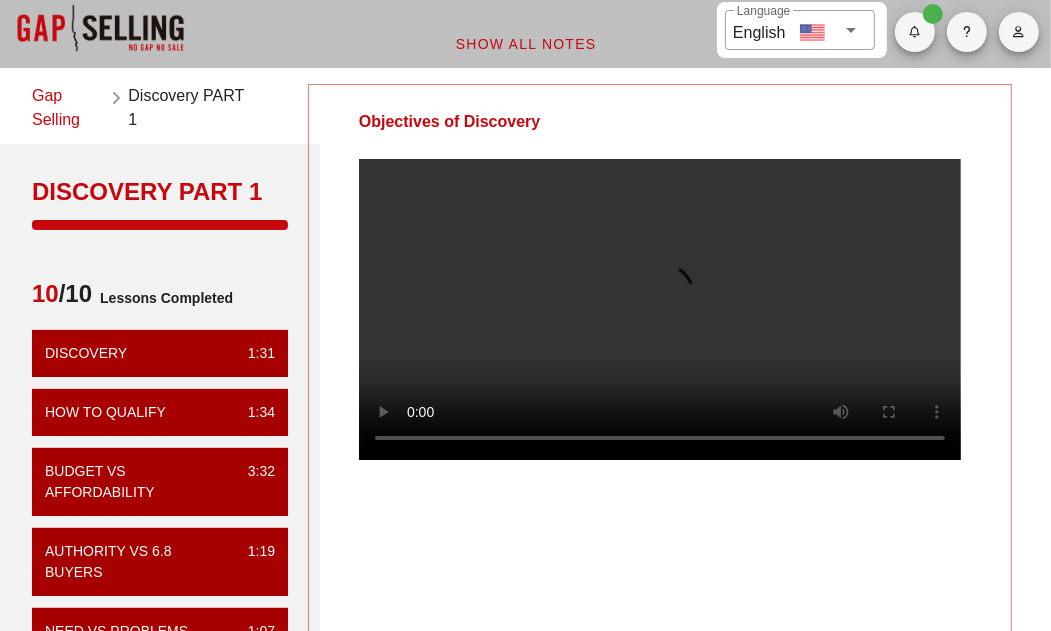 scroll, scrollTop: 0, scrollLeft: 0, axis: both 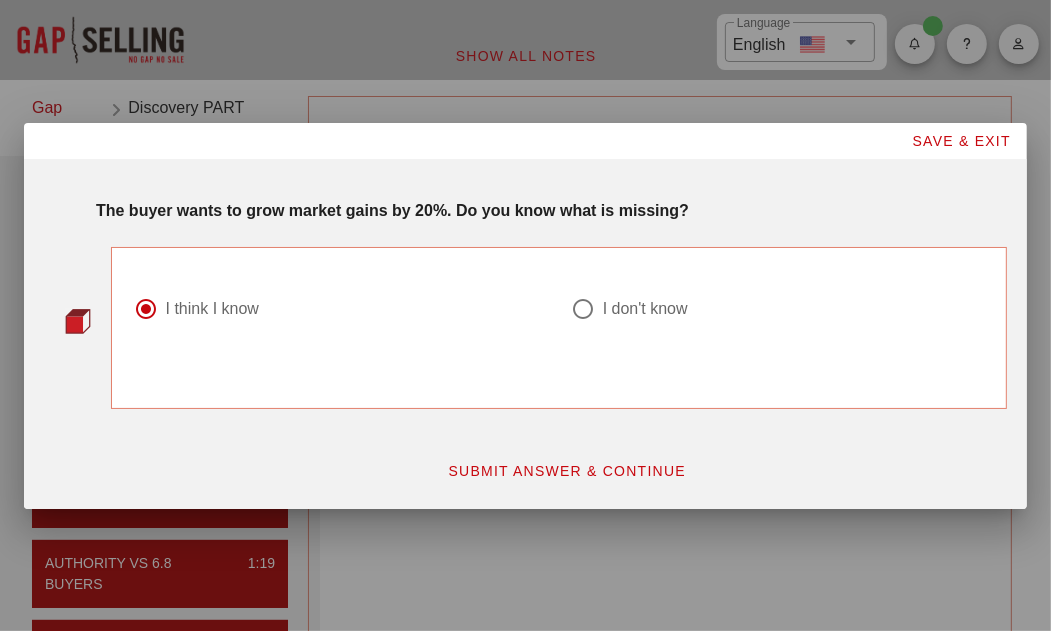 drag, startPoint x: 820, startPoint y: 485, endPoint x: 736, endPoint y: 491, distance: 84.21401 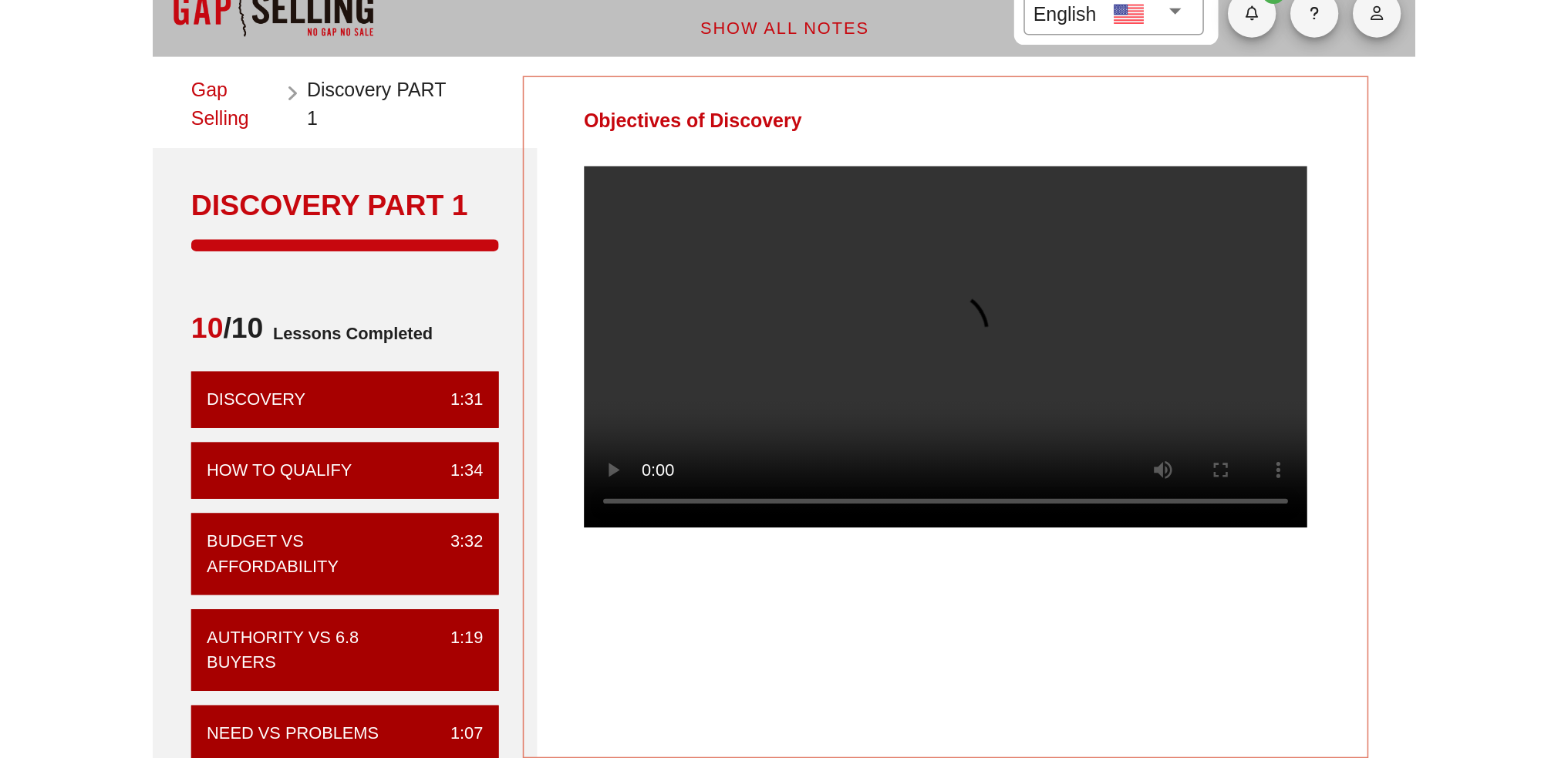 scroll, scrollTop: 0, scrollLeft: 0, axis: both 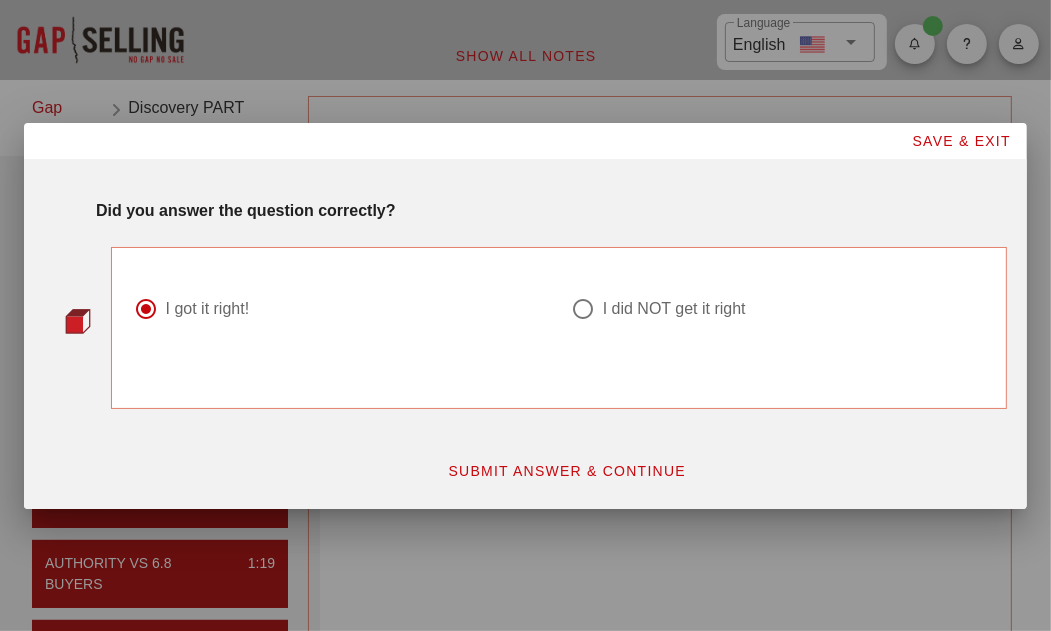 click on "SUBMIT ANSWER & CONTINUE" at bounding box center [566, 471] 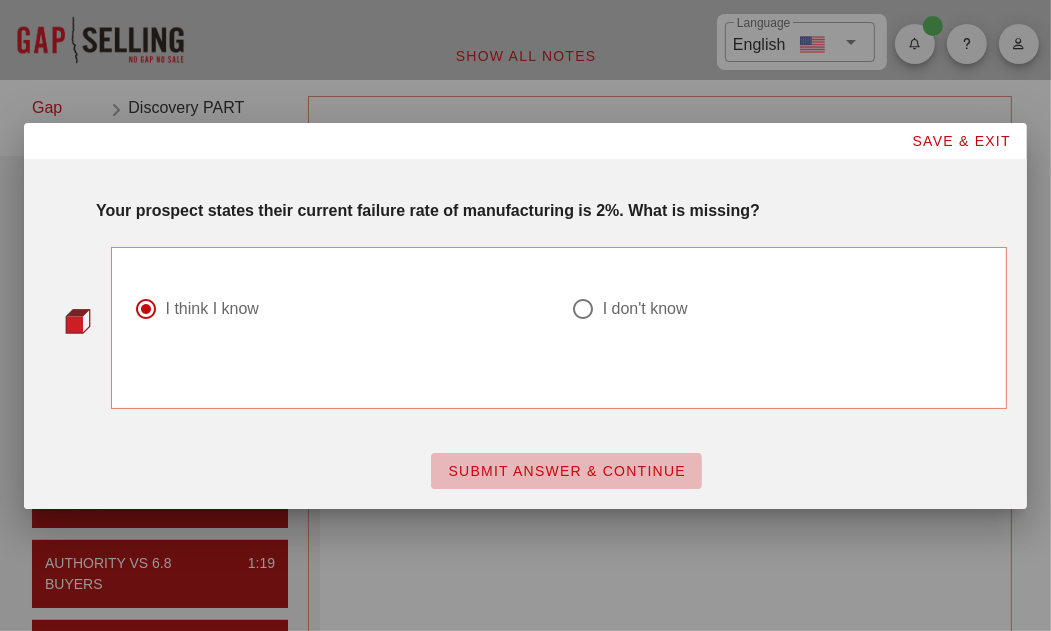 click on "SUBMIT ANSWER & CONTINUE" at bounding box center (566, 471) 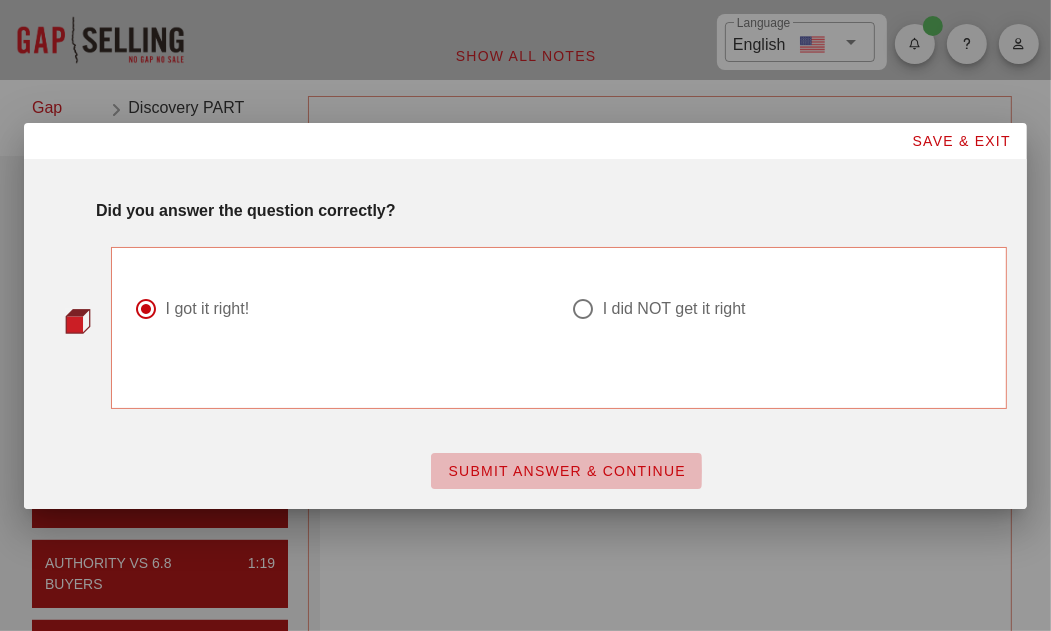 click on "SUBMIT ANSWER & CONTINUE" at bounding box center (566, 471) 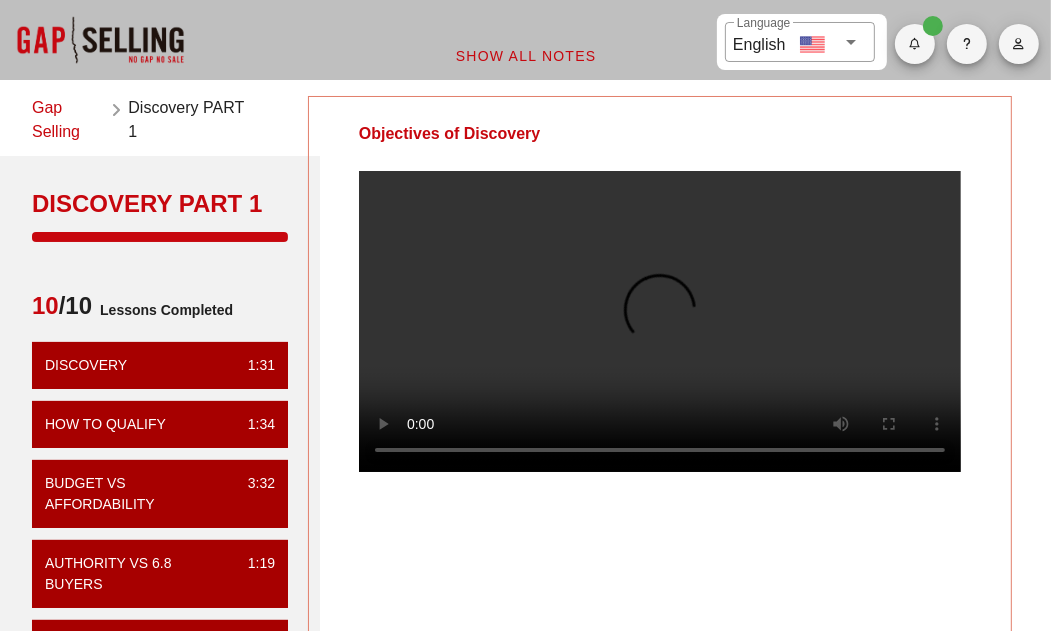 type 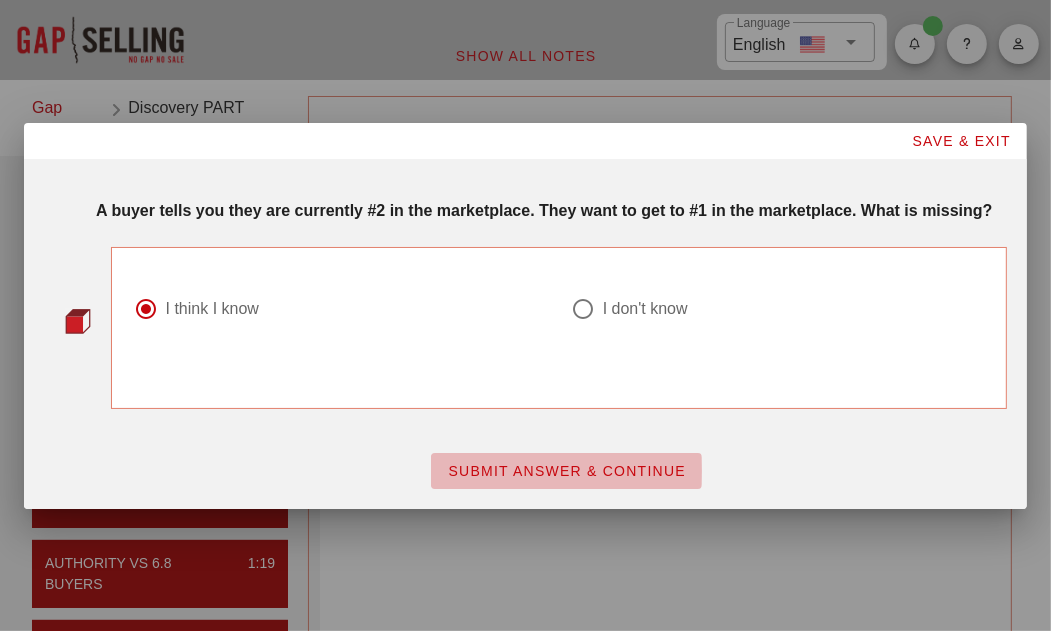 click on "SUBMIT ANSWER & CONTINUE" at bounding box center (566, 471) 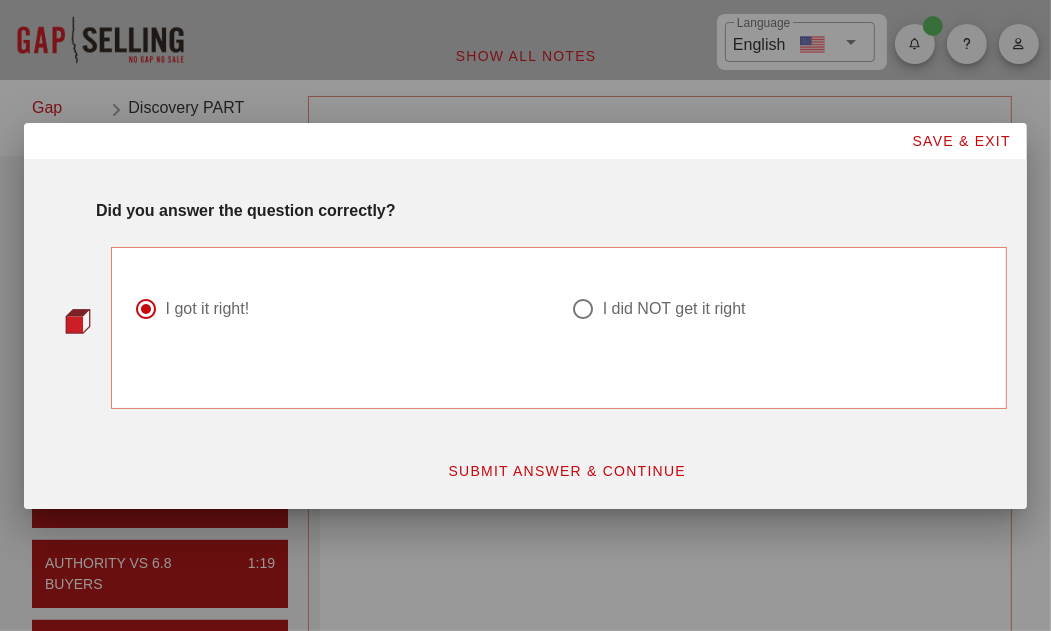 radio on "false" 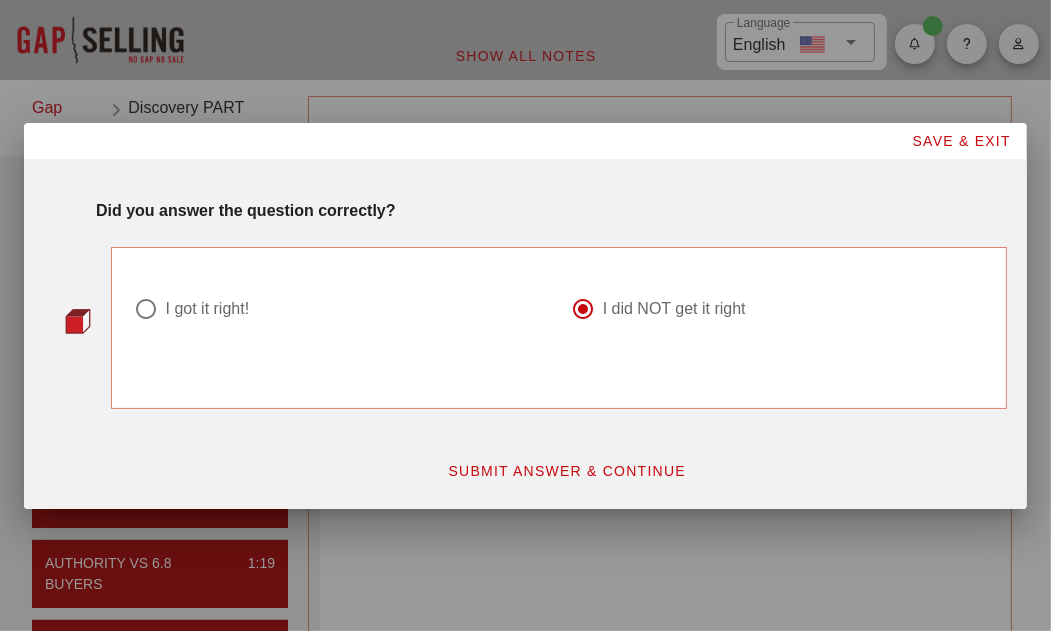 click on "SUBMIT ANSWER & CONTINUE" at bounding box center [566, 471] 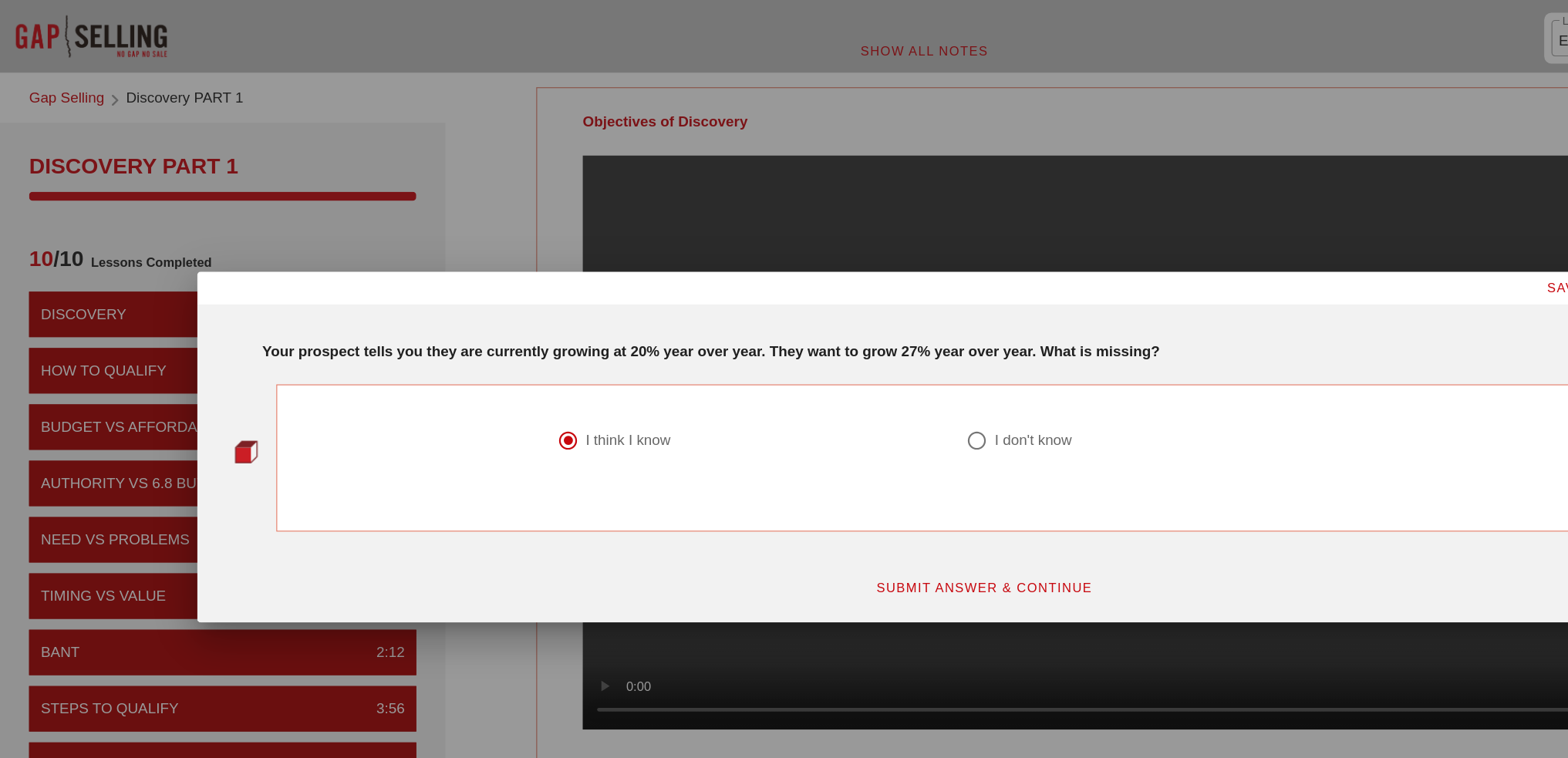 click on "SUBMIT ANSWER & CONTINUE" at bounding box center [835, 499] 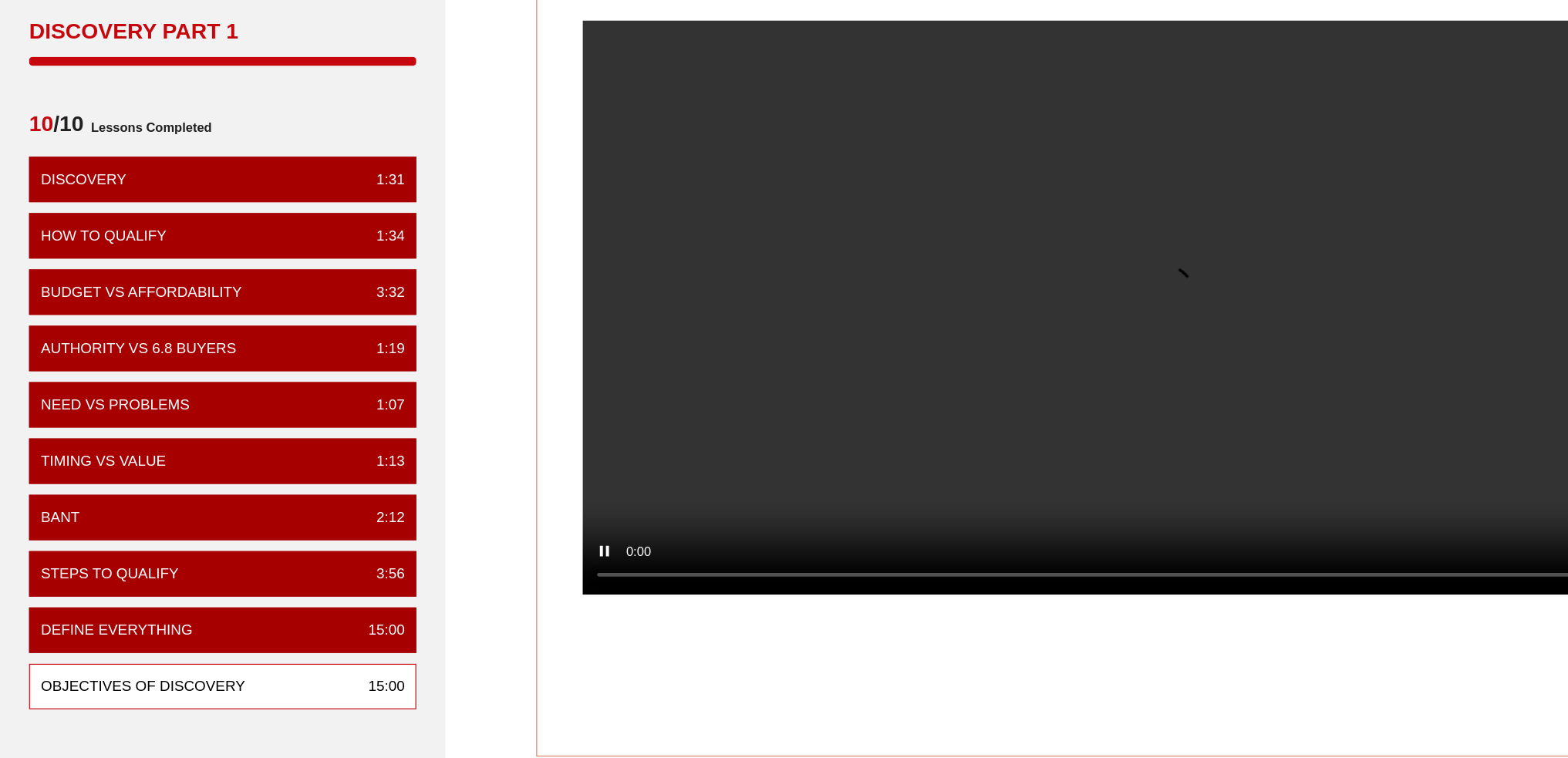 scroll, scrollTop: 0, scrollLeft: 0, axis: both 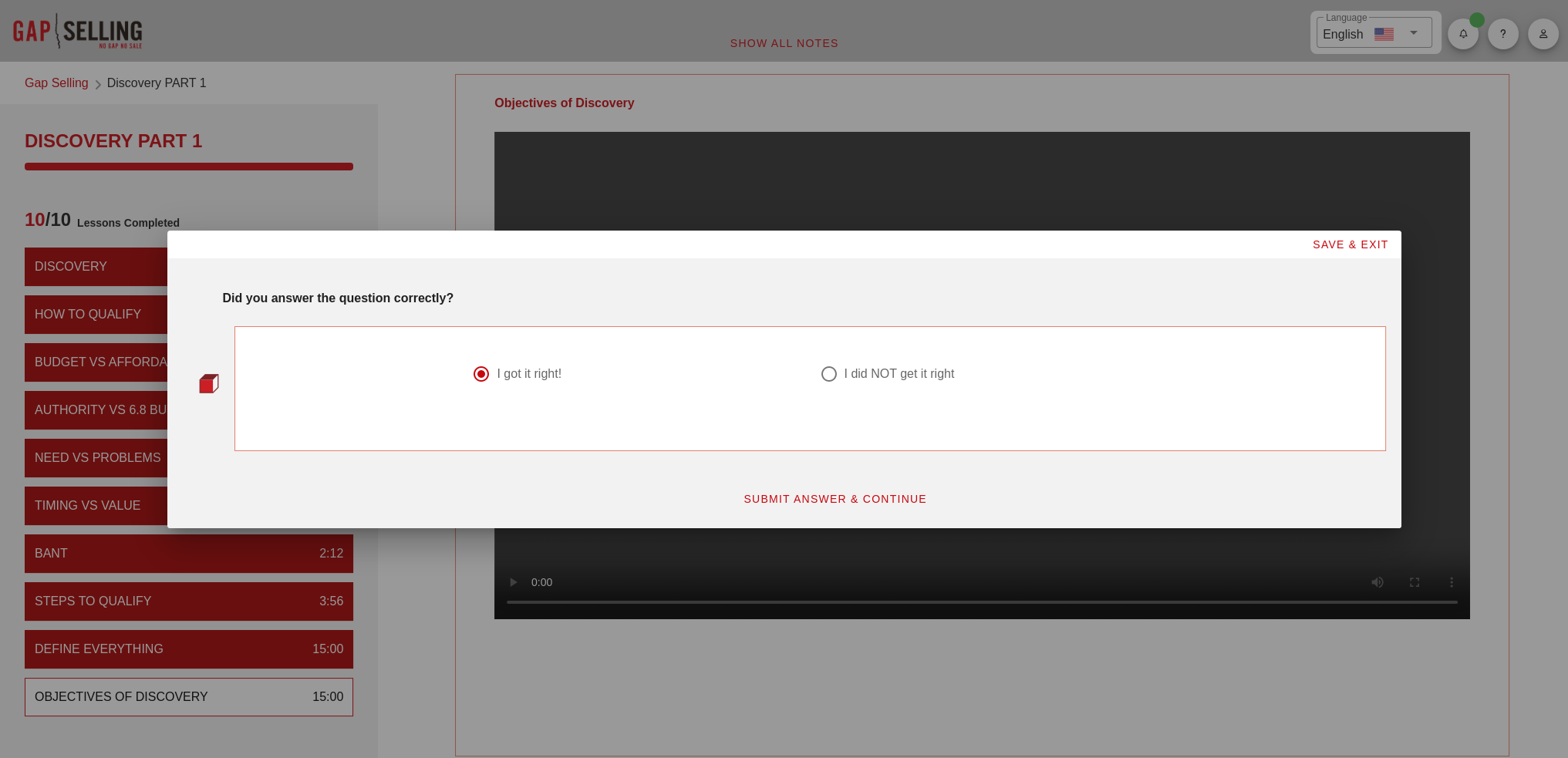 click on "SUBMIT ANSWER & CONTINUE" at bounding box center [835, 499] 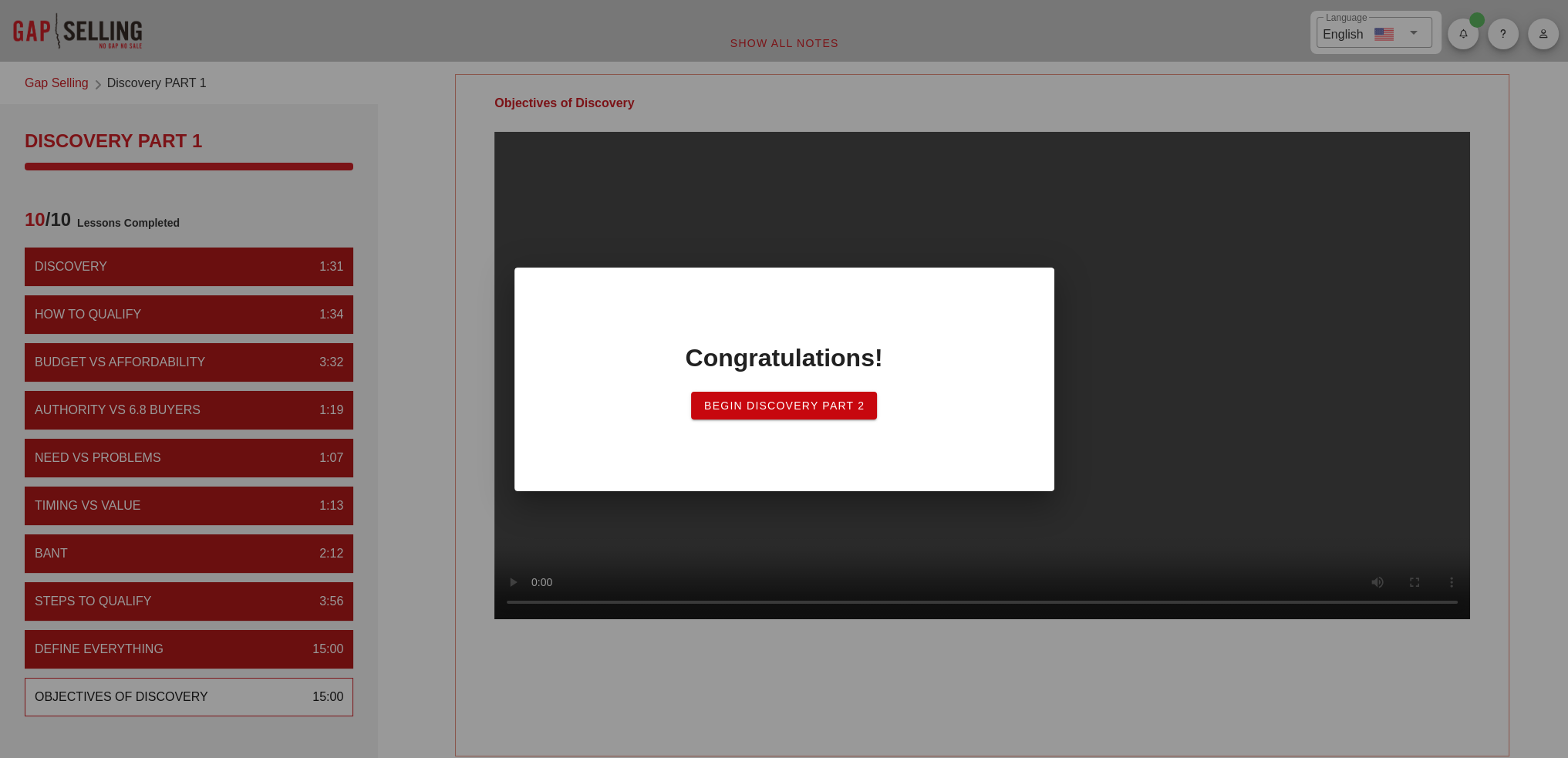 click on "Begin Discovery Part 2" at bounding box center [784, 406] 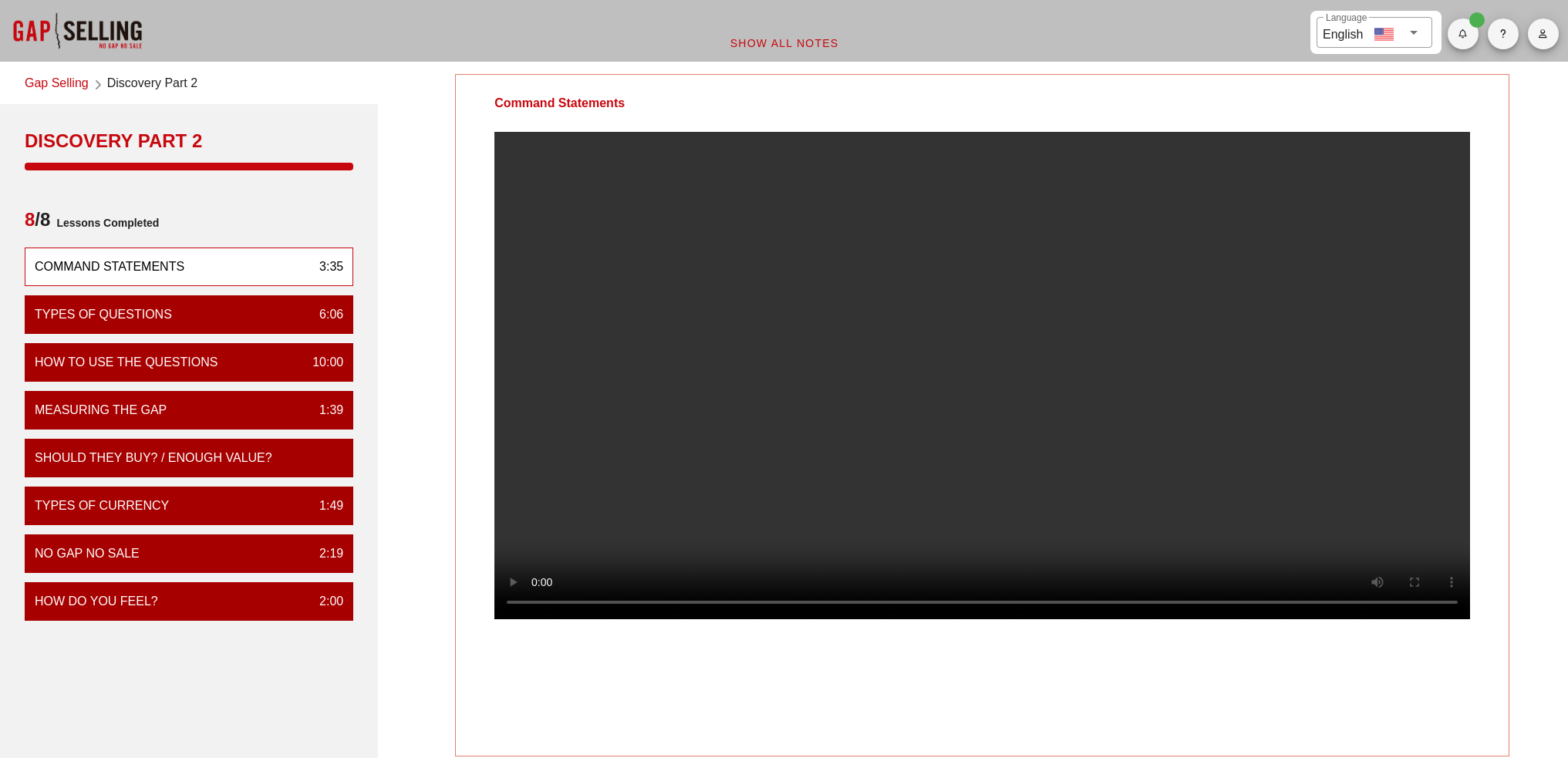 scroll, scrollTop: 0, scrollLeft: 0, axis: both 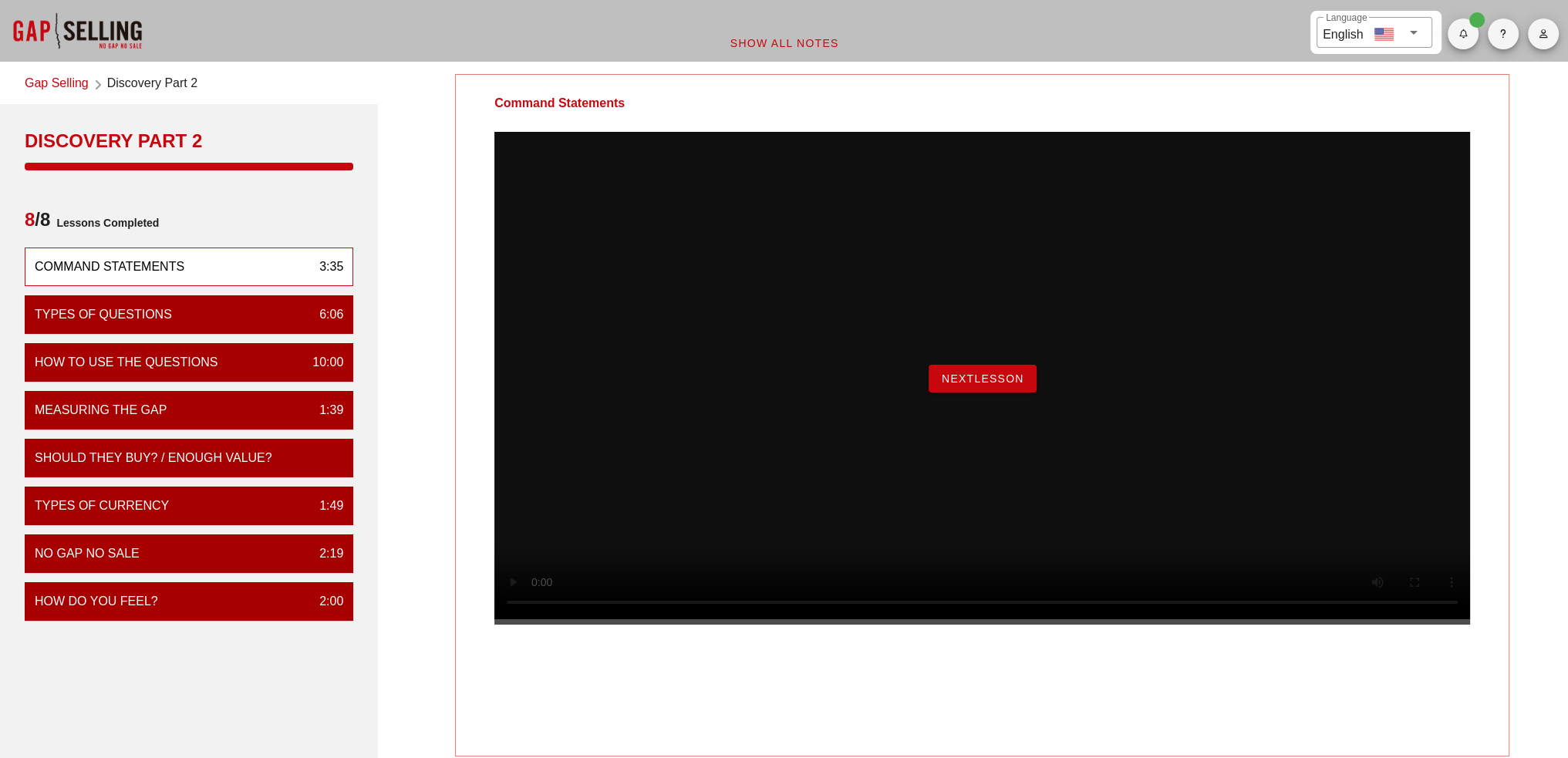 drag, startPoint x: 1046, startPoint y: 403, endPoint x: 1034, endPoint y: 404, distance: 12.04159 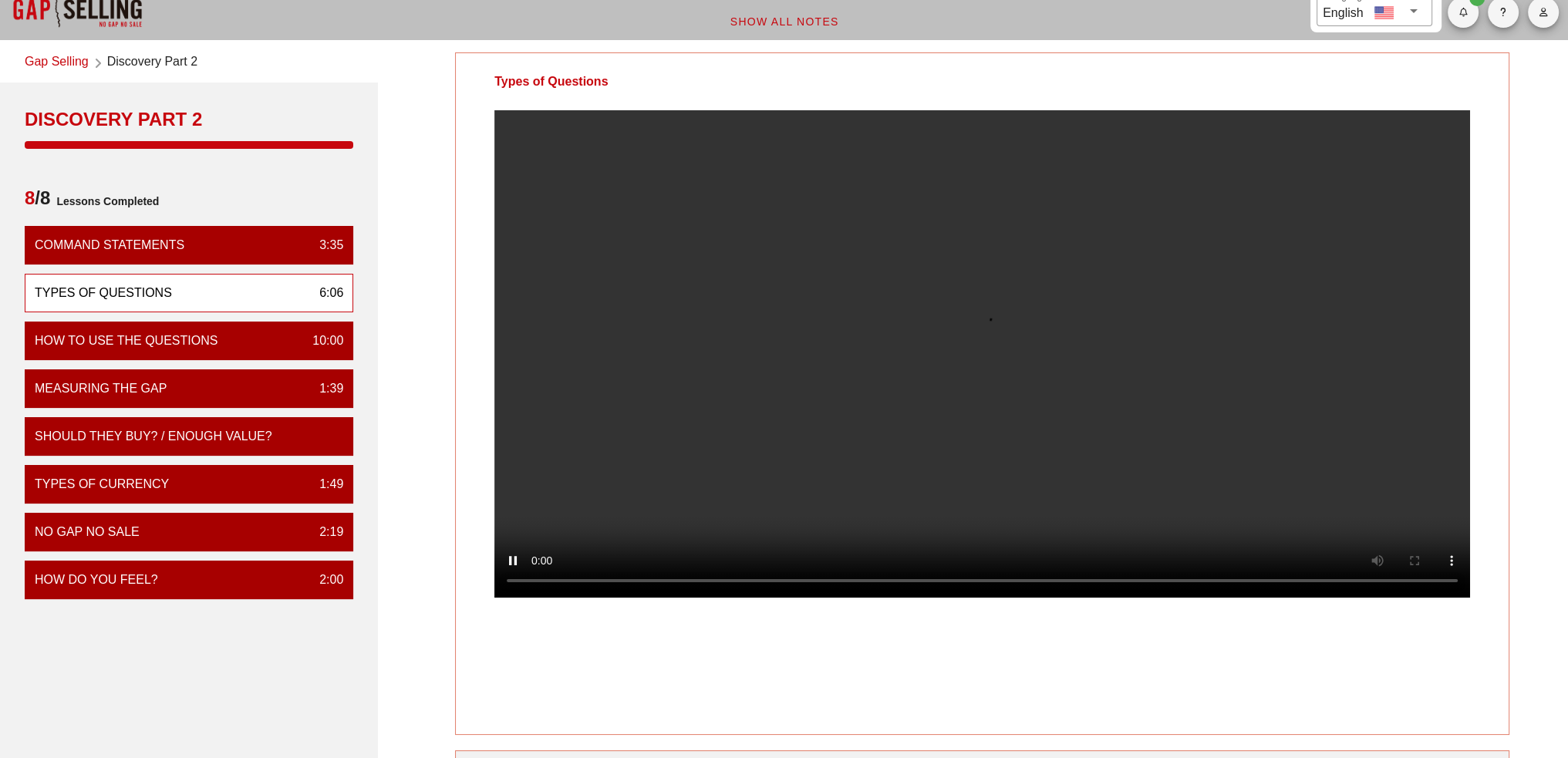 scroll, scrollTop: 0, scrollLeft: 0, axis: both 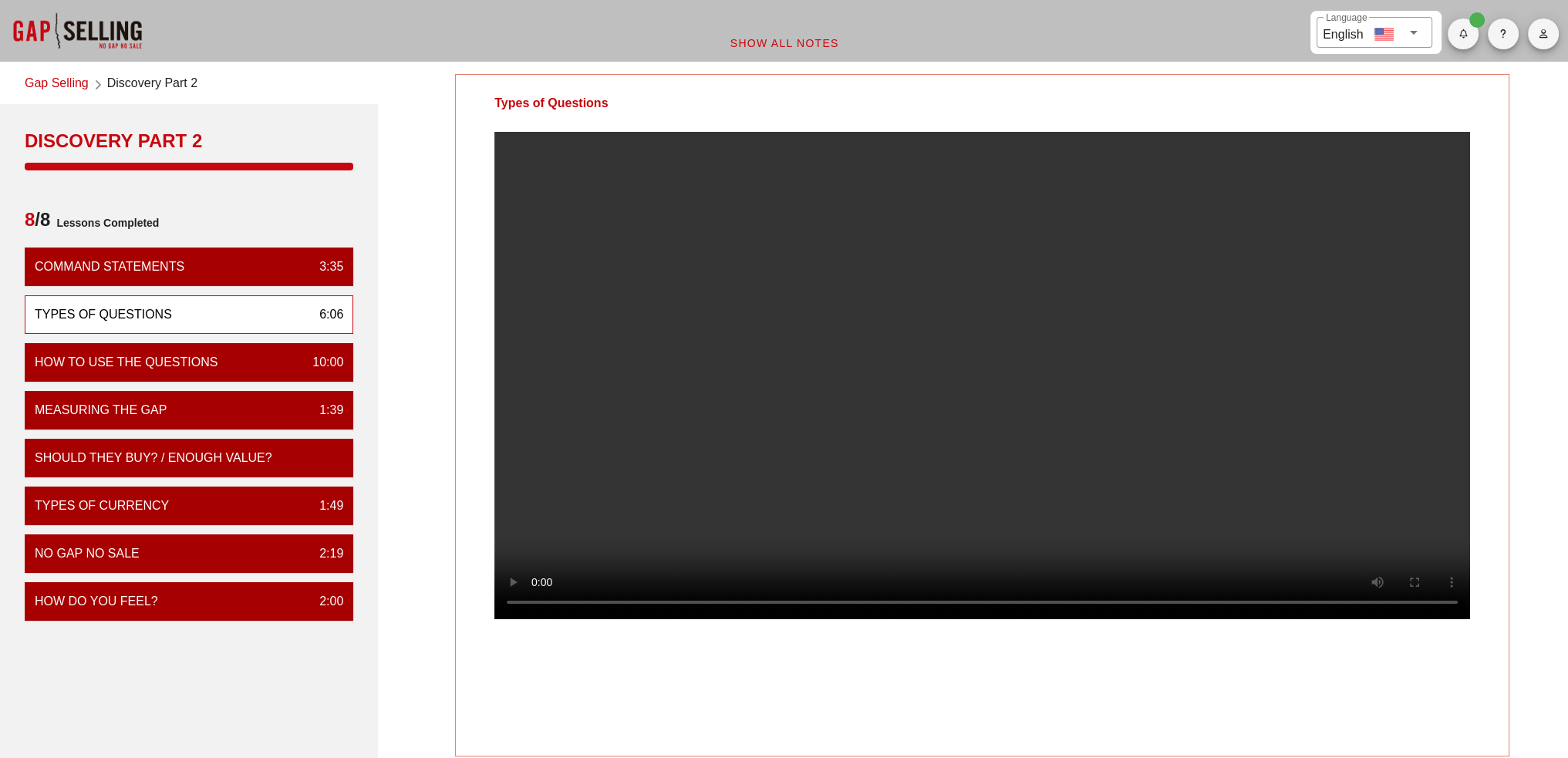 click at bounding box center (982, 376) 